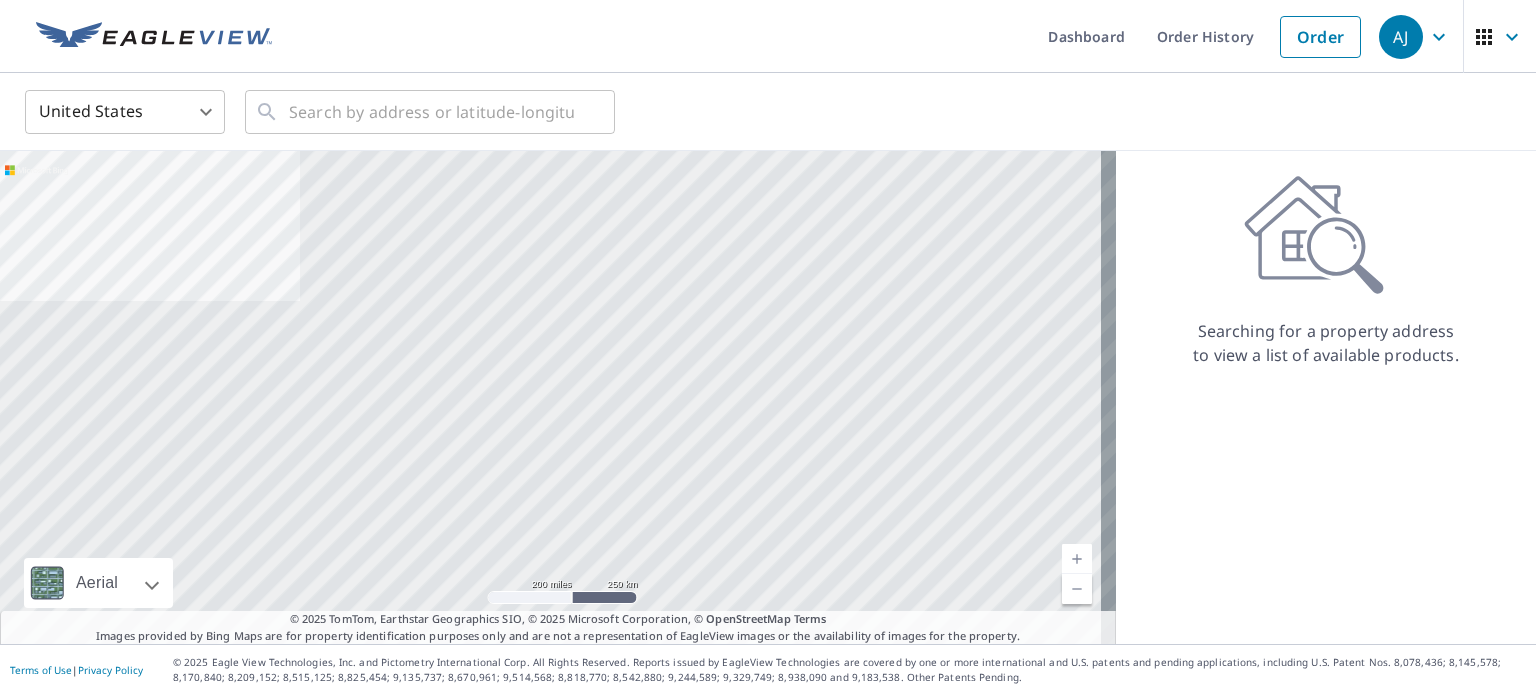 scroll, scrollTop: 0, scrollLeft: 0, axis: both 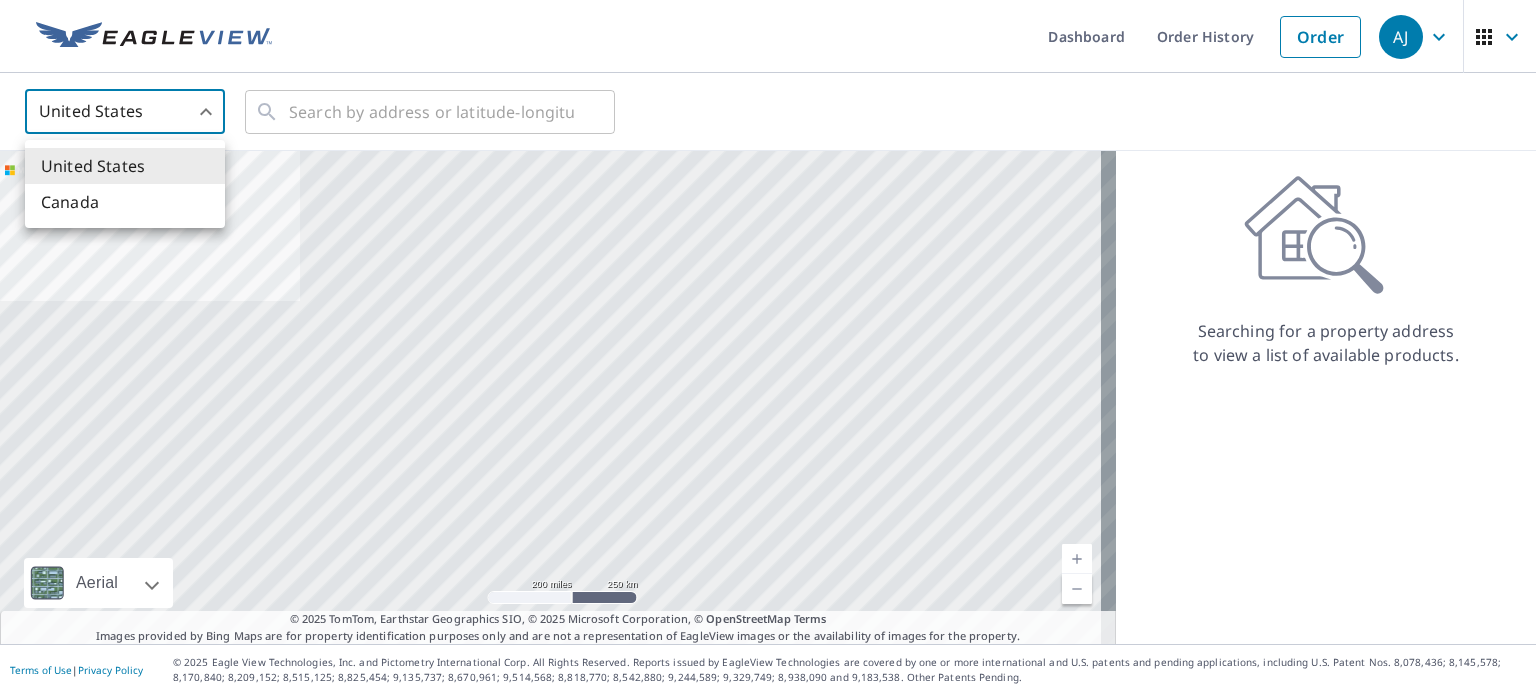 click on "AJ AJ
Dashboard Order History Order AJ United States US ​ ​ Aerial Road A standard road map Aerial A detailed look from above Labels Labels 200 miles 250 km © 2025 TomTom, Earthstar Geographics  SIO, © 2025 Microsoft Corporation Terms © 2025 TomTom, Earthstar Geographics SIO, © 2025 Microsoft Corporation, ©   OpenStreetMap   Terms Images provided by Bing Maps are for property identification purposes only and are not a representation of EagleView images or the availability of images for the property. Searching for a property address to view a list of available products. Terms of Use  |  Privacy Policy © 2025 Eagle View Technologies, Inc. and Pictometry International Corp. All Rights Reserved. Reports issued by EagleView Technologies are covered by   one or more international and U.S. patents and pending applications, including U.S. Patent Nos. 8,078,436; 8,145,578; 8,170,840; 8,209,152;
United States Canada" at bounding box center (768, 347) 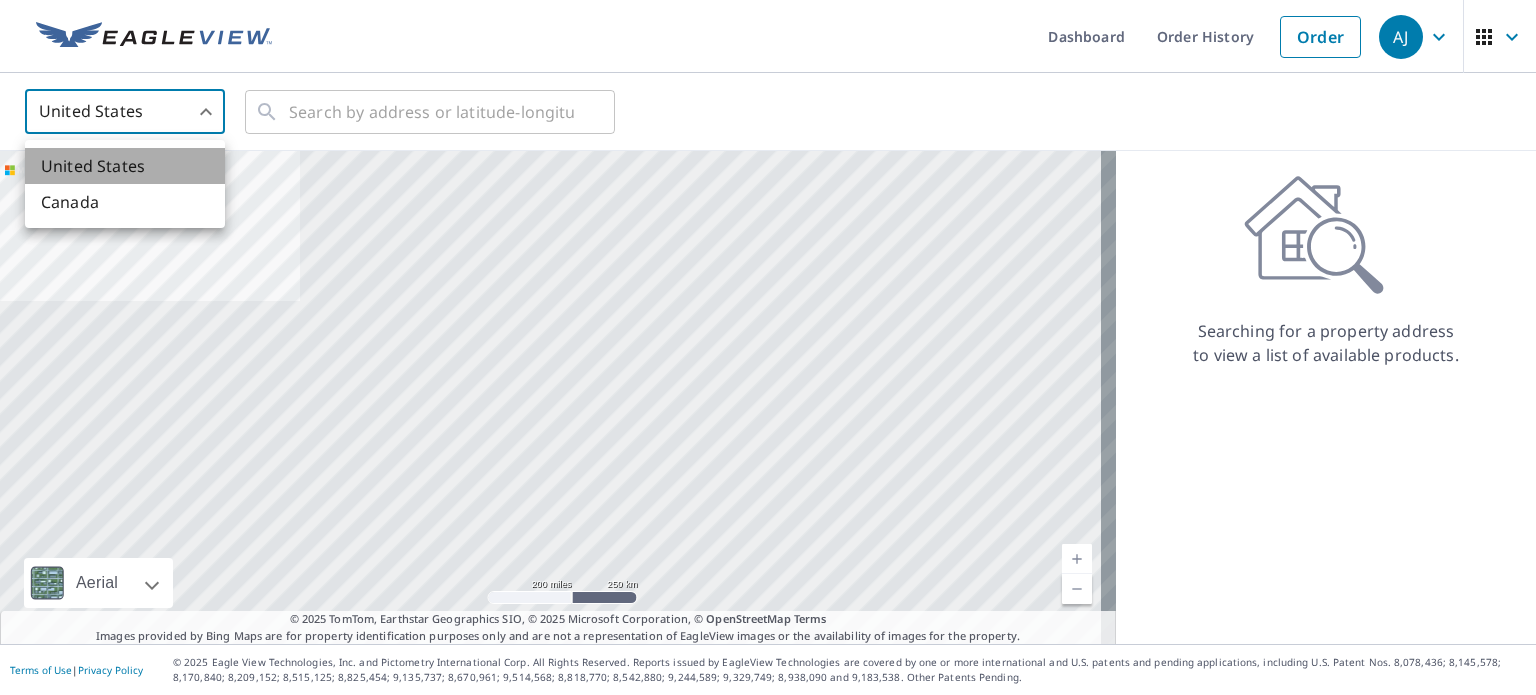 click on "United States" at bounding box center (125, 166) 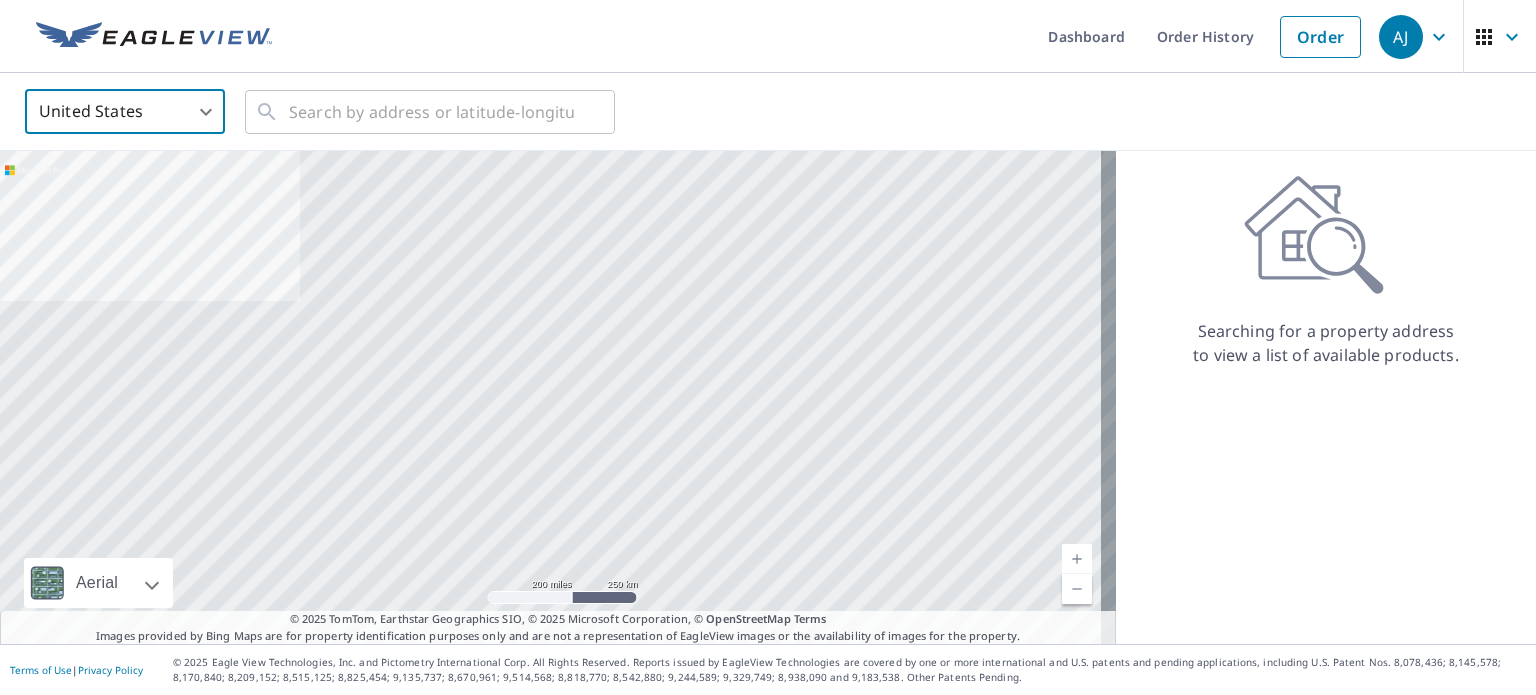 click on "AJ AJ
Dashboard Order History Order AJ United States US ​ ​ Aerial Road A standard road map Aerial A detailed look from above Labels Labels 200 miles 250 km © 2025 TomTom, Earthstar Geographics  SIO, © 2025 Microsoft Corporation Terms © 2025 TomTom, Earthstar Geographics SIO, © 2025 Microsoft Corporation, ©   OpenStreetMap   Terms Images provided by Bing Maps are for property identification purposes only and are not a representation of EagleView images or the availability of images for the property. Searching for a property address to view a list of available products. Terms of Use  |  Privacy Policy © 2025 Eagle View Technologies, Inc. and Pictometry International Corp. All Rights Reserved. Reports issued by EagleView Technologies are covered by   one or more international and U.S. patents and pending applications, including U.S. Patent Nos. 8,078,436; 8,145,578; 8,170,840; 8,209,152;" at bounding box center (768, 347) 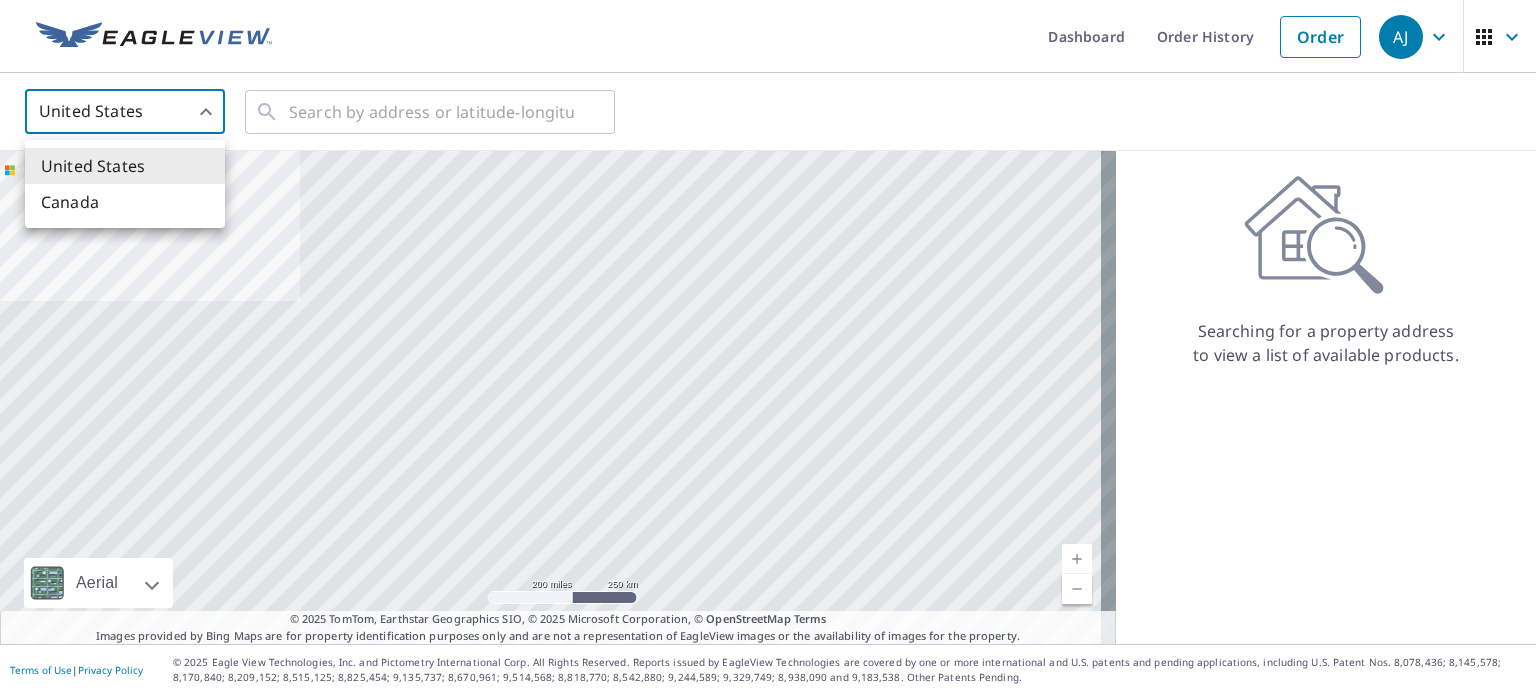 drag, startPoint x: 64, startPoint y: 206, endPoint x: 175, endPoint y: 187, distance: 112.61439 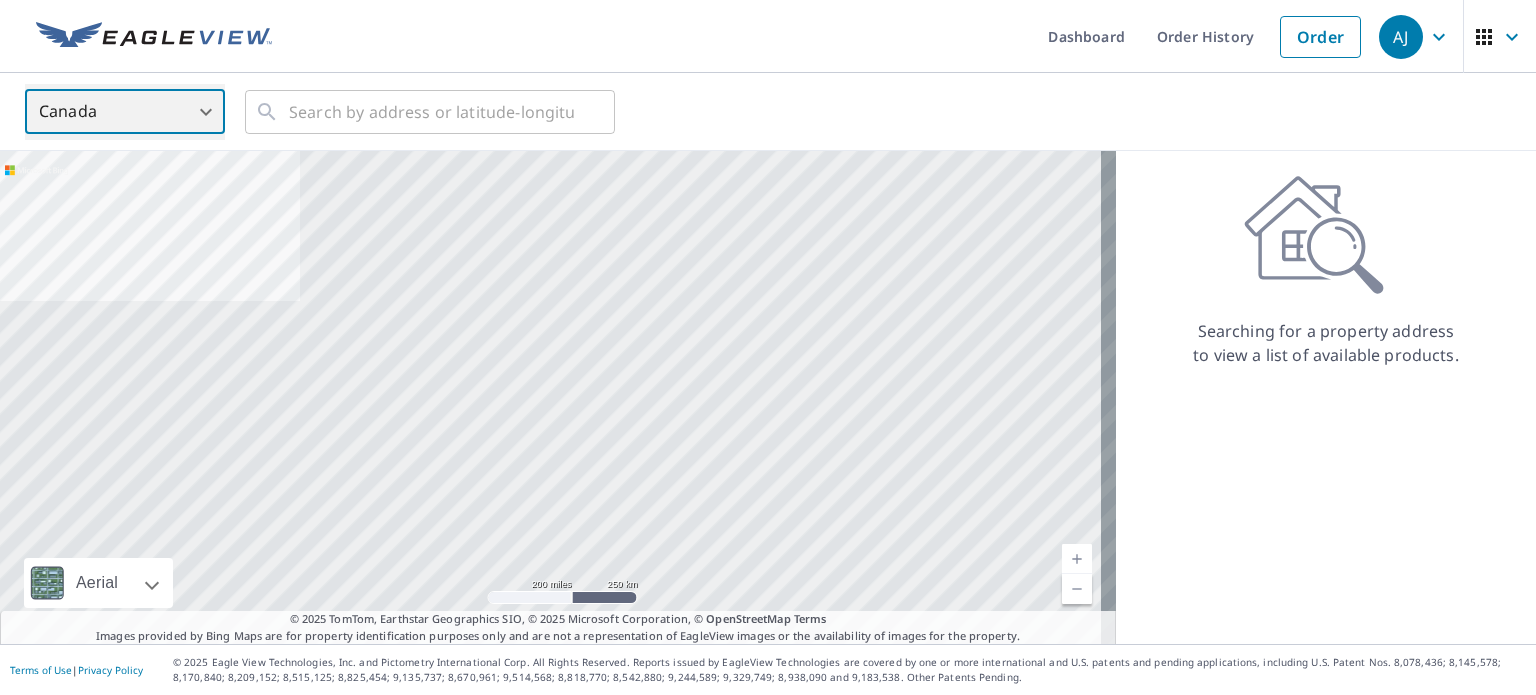 type on "CA" 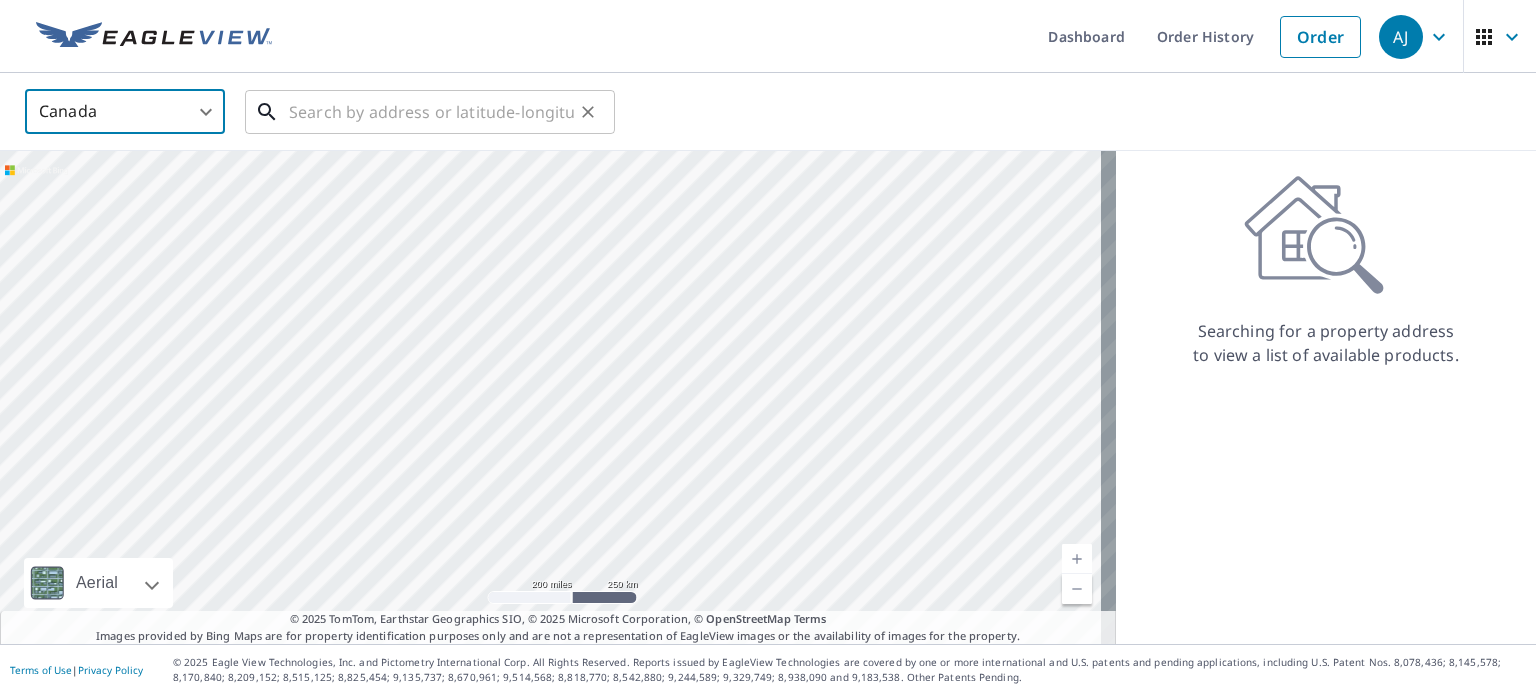 click at bounding box center [431, 112] 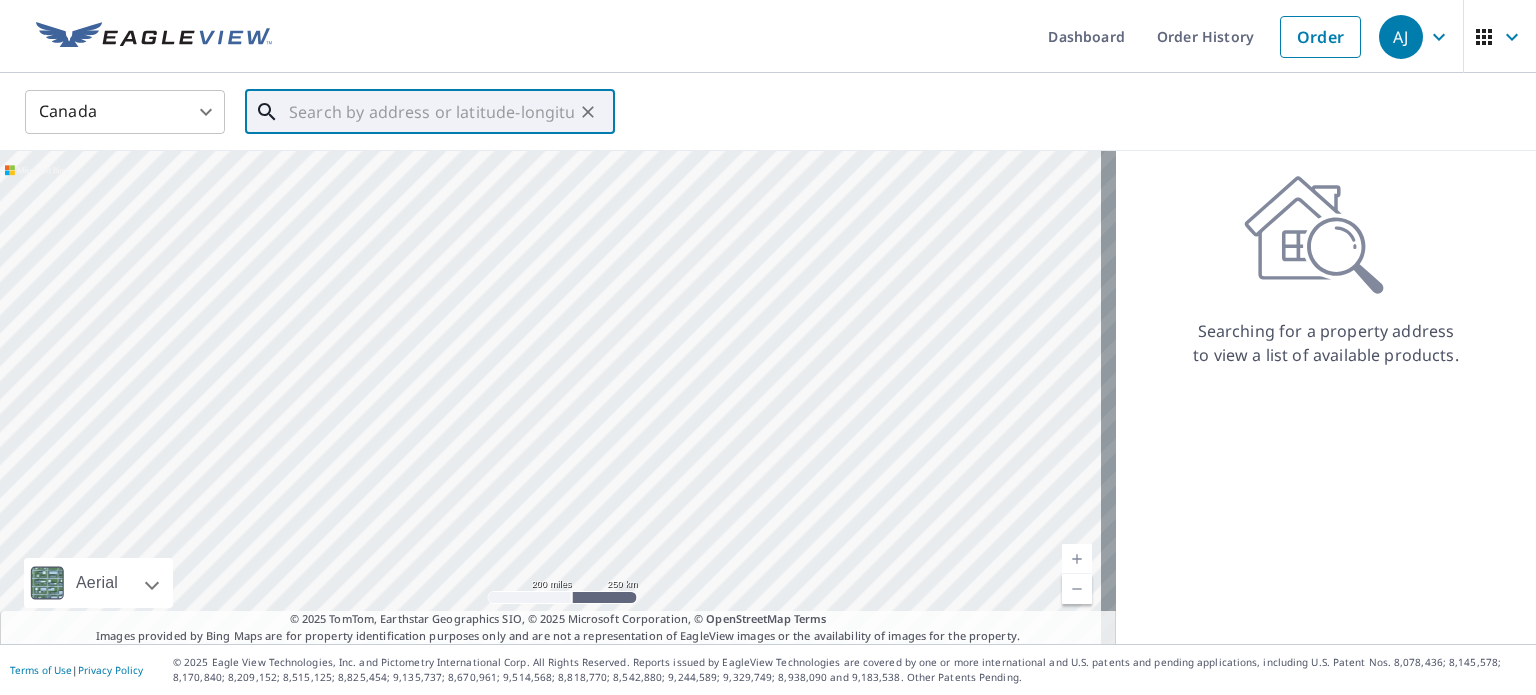 paste on "[NUMBER] [STREET], [CITY], [PROVINCE] [POSTAL_CODE], [COUNTRY]" 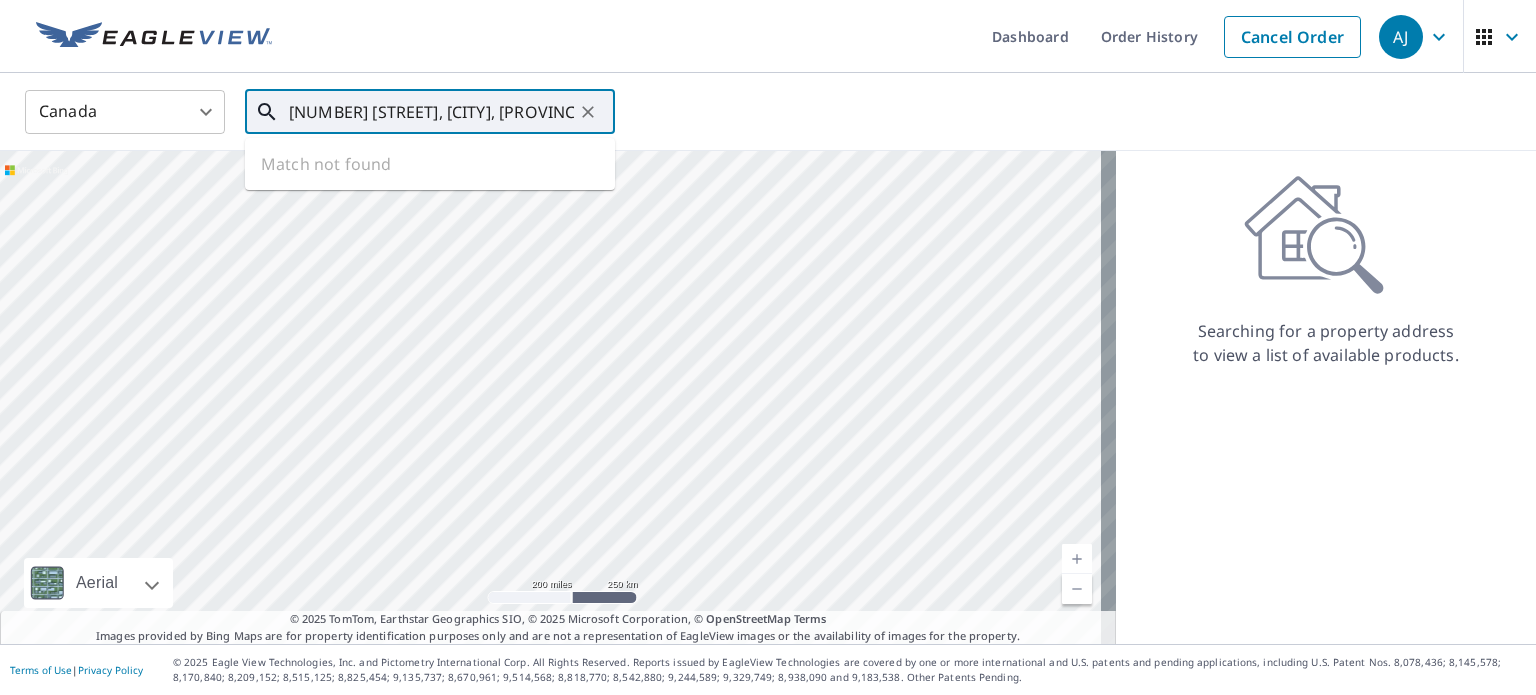 scroll, scrollTop: 0, scrollLeft: 48, axis: horizontal 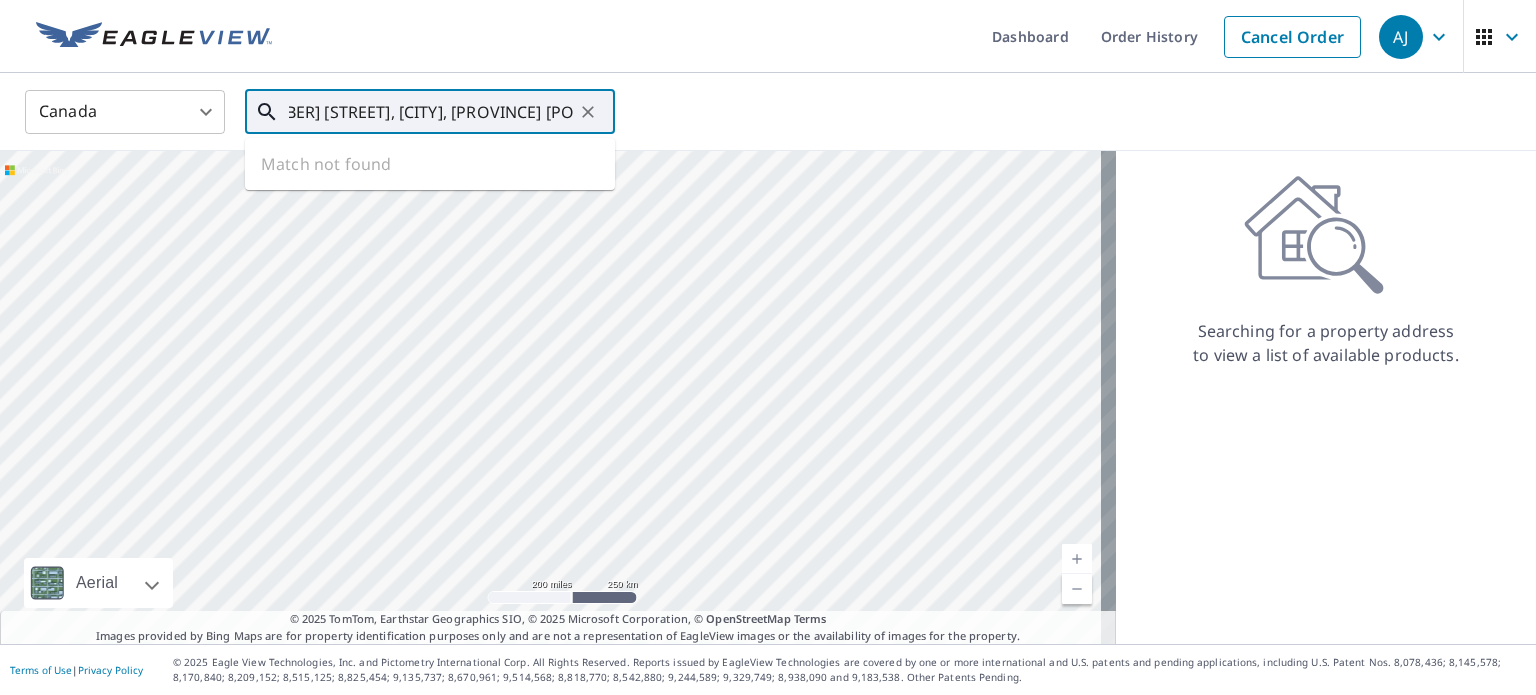 type on "[NUMBER] [STREET], [CITY], [PROVINCE] [POSTAL_CODE], [COUNTRY]" 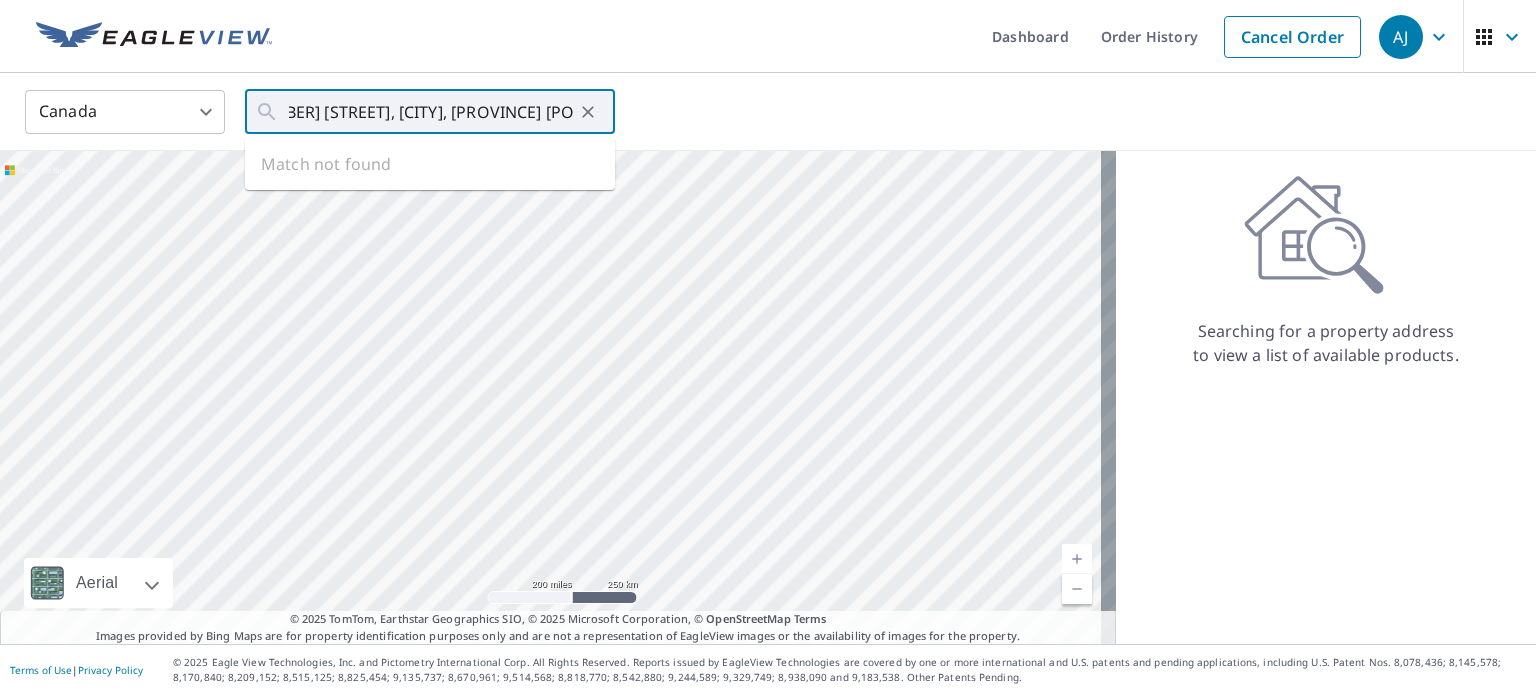 scroll, scrollTop: 0, scrollLeft: 0, axis: both 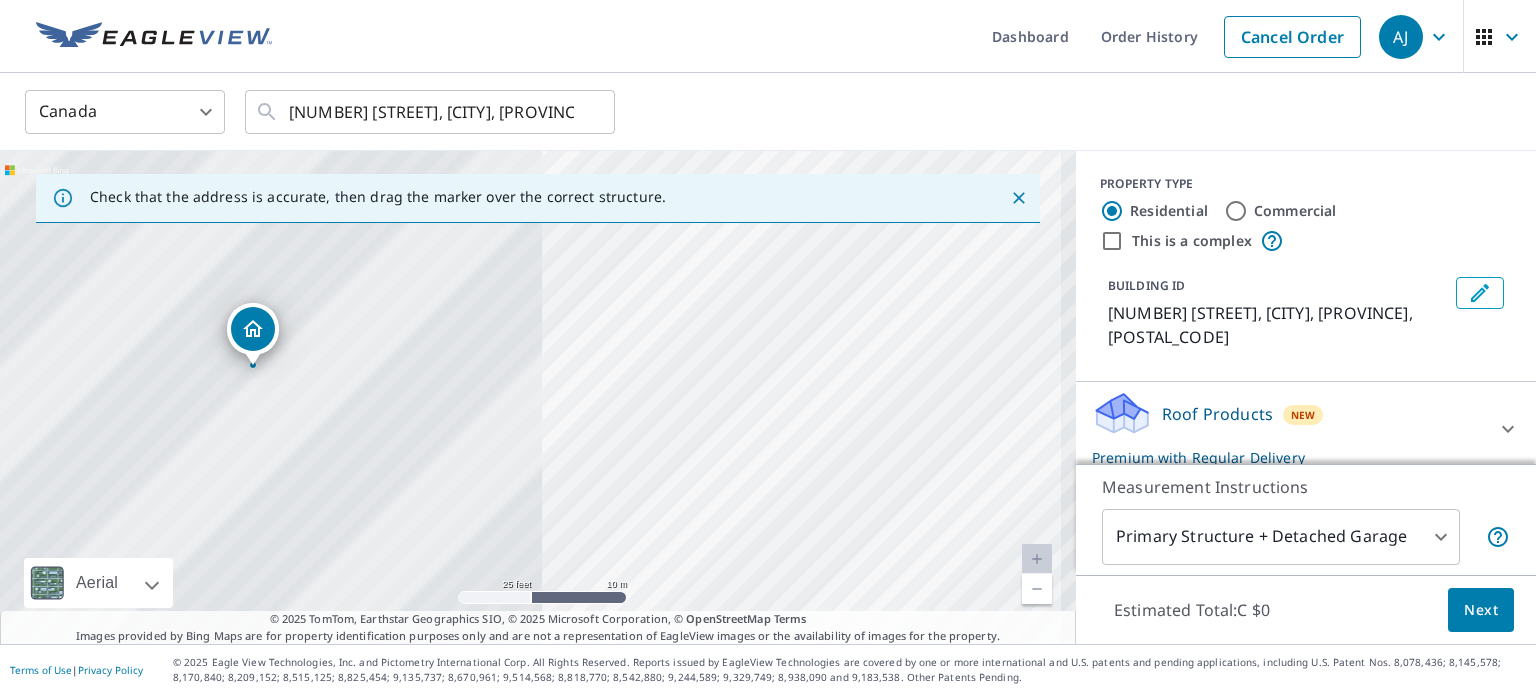 drag, startPoint x: 549, startPoint y: 334, endPoint x: 1304, endPoint y: 340, distance: 755.02386 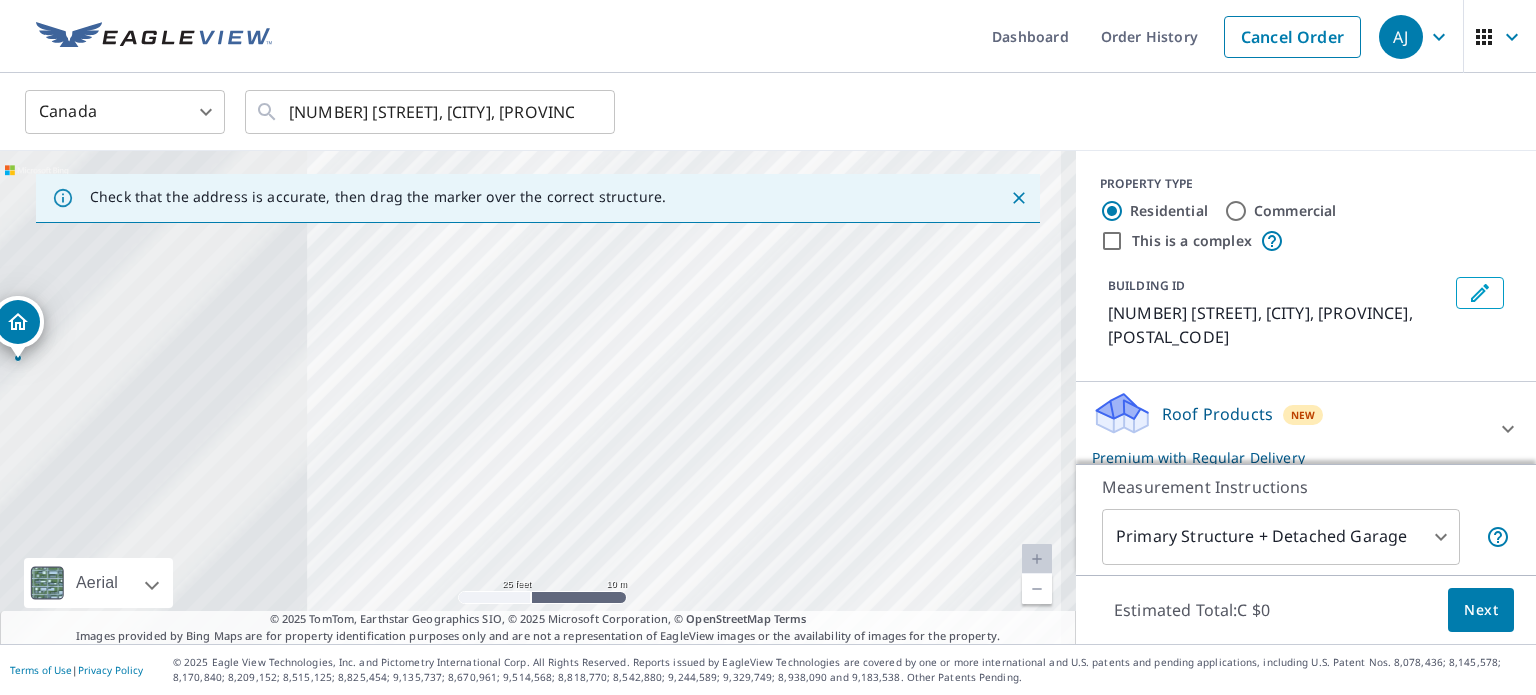 click on "[NUMBER] [STREET] [CITY] [PROVINCE] [POSTAL_CODE]" at bounding box center [538, 397] 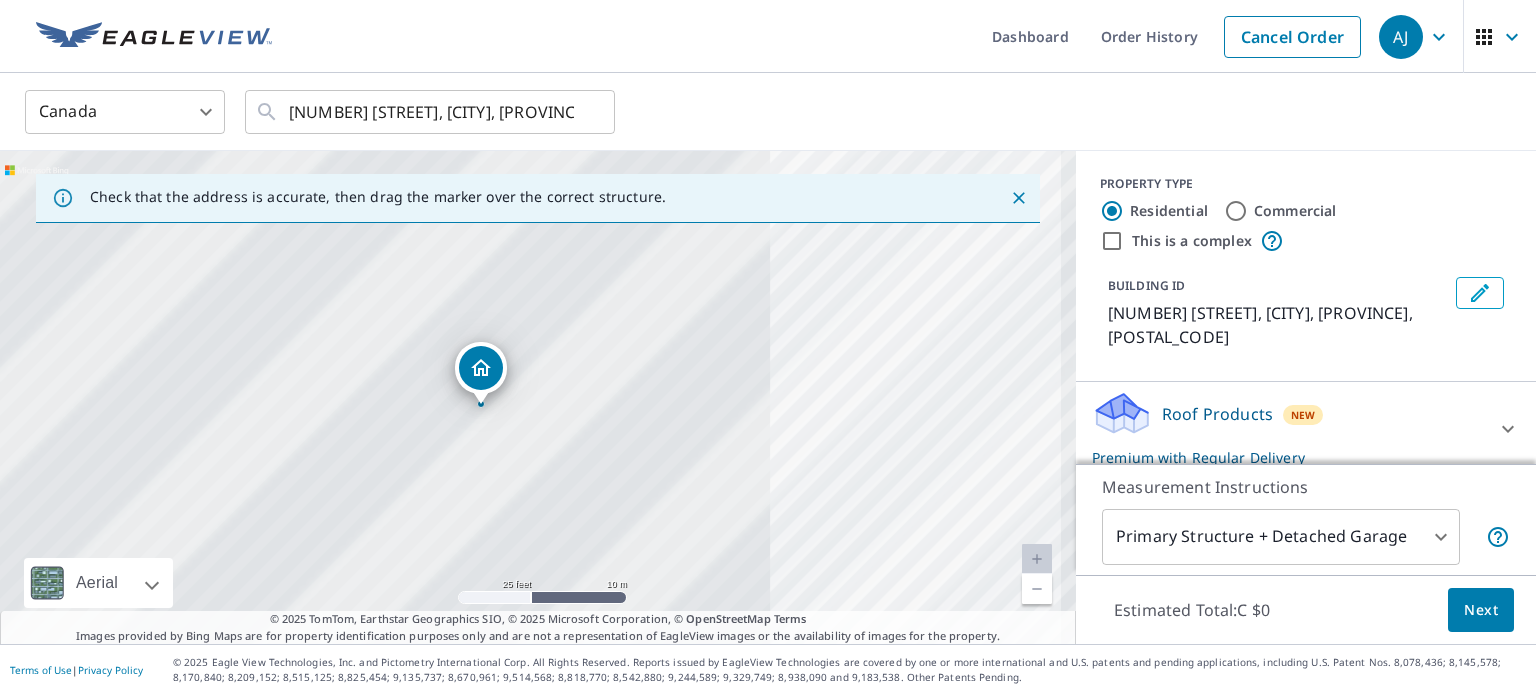 drag, startPoint x: 602, startPoint y: 340, endPoint x: 697, endPoint y: 343, distance: 95.047356 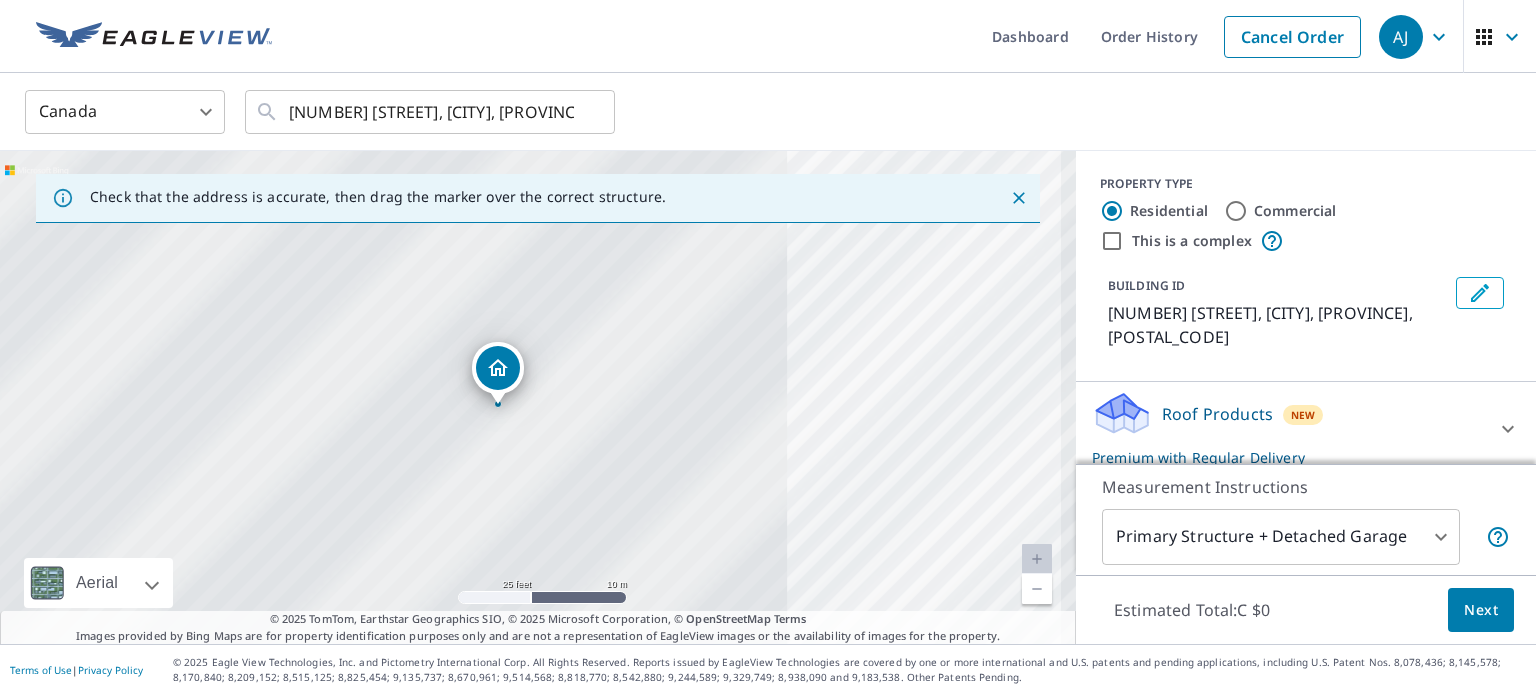click on "[NUMBER] [STREET] [CITY] [PROVINCE] [POSTAL_CODE]" at bounding box center (538, 397) 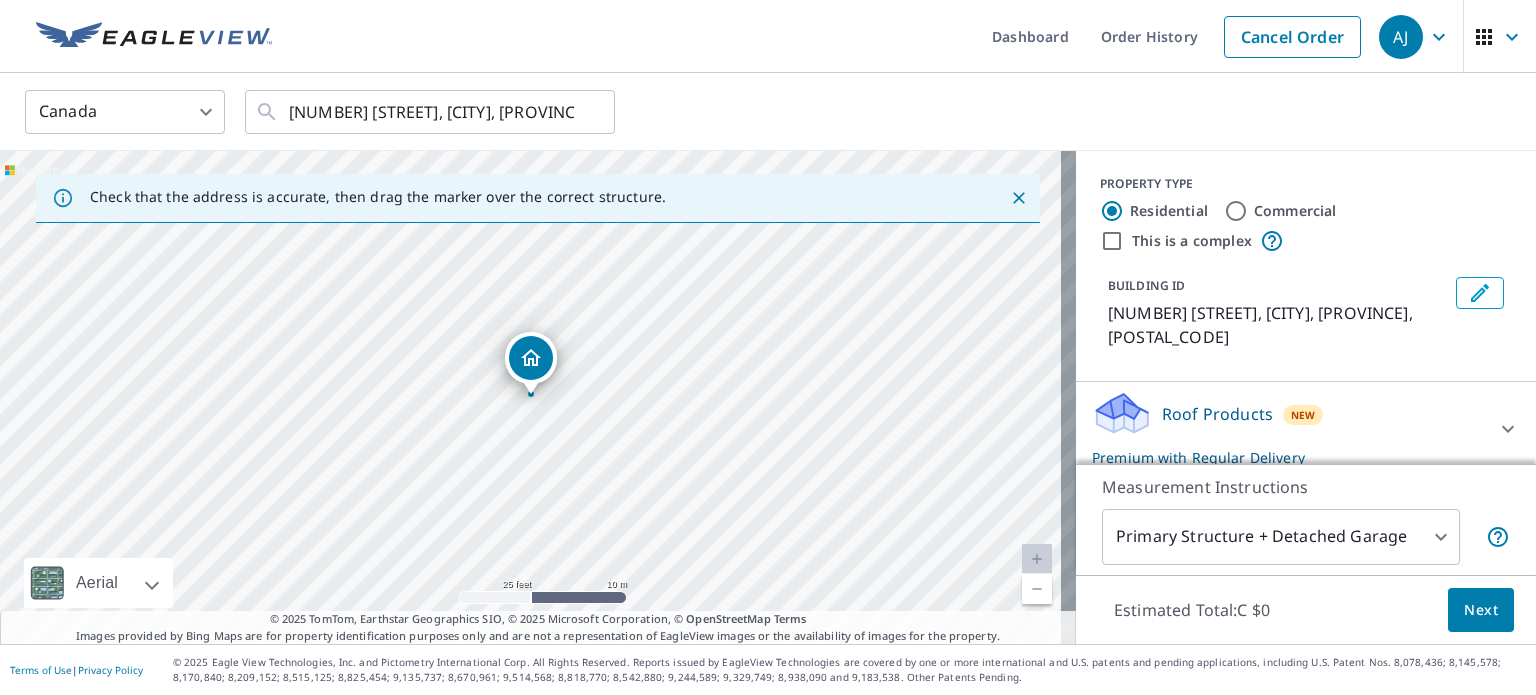 click on "Estimated Total:  C $0 Next" at bounding box center [1306, 610] 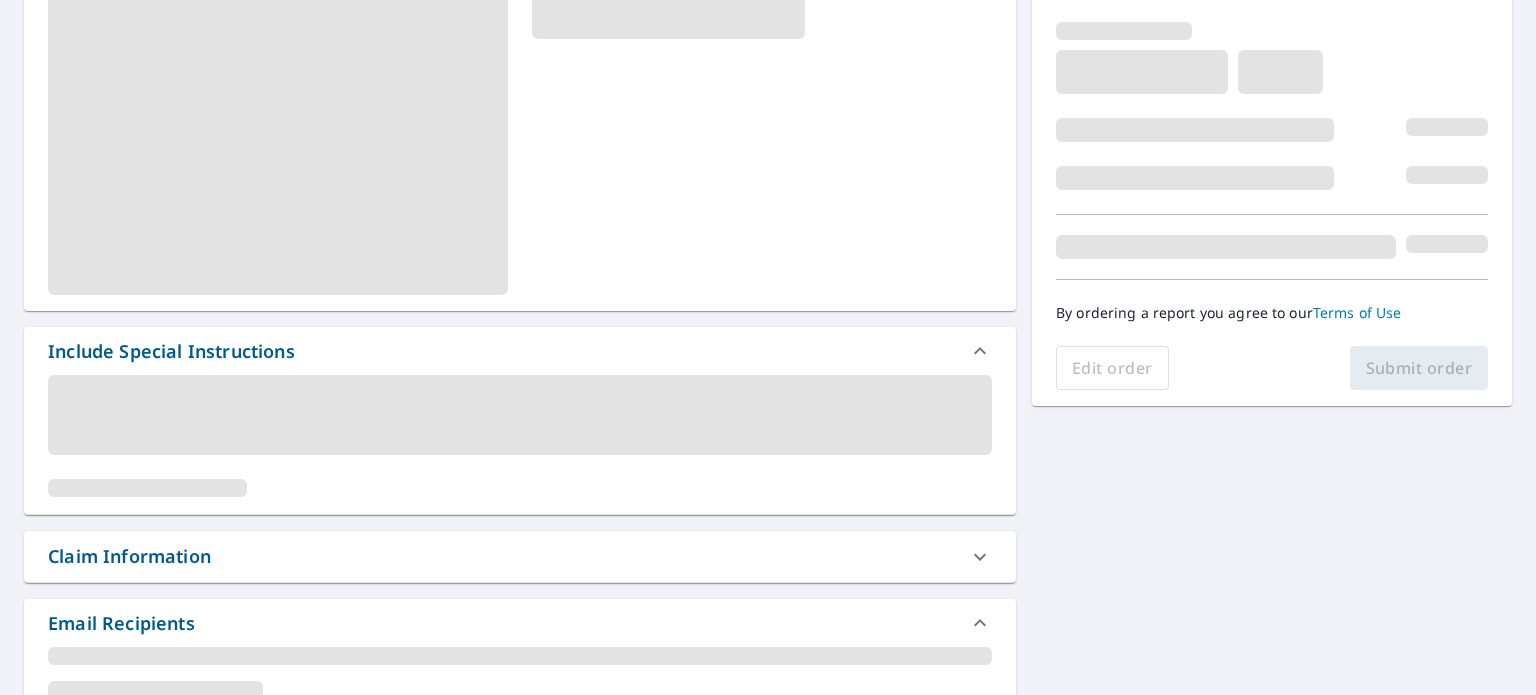 scroll, scrollTop: 500, scrollLeft: 0, axis: vertical 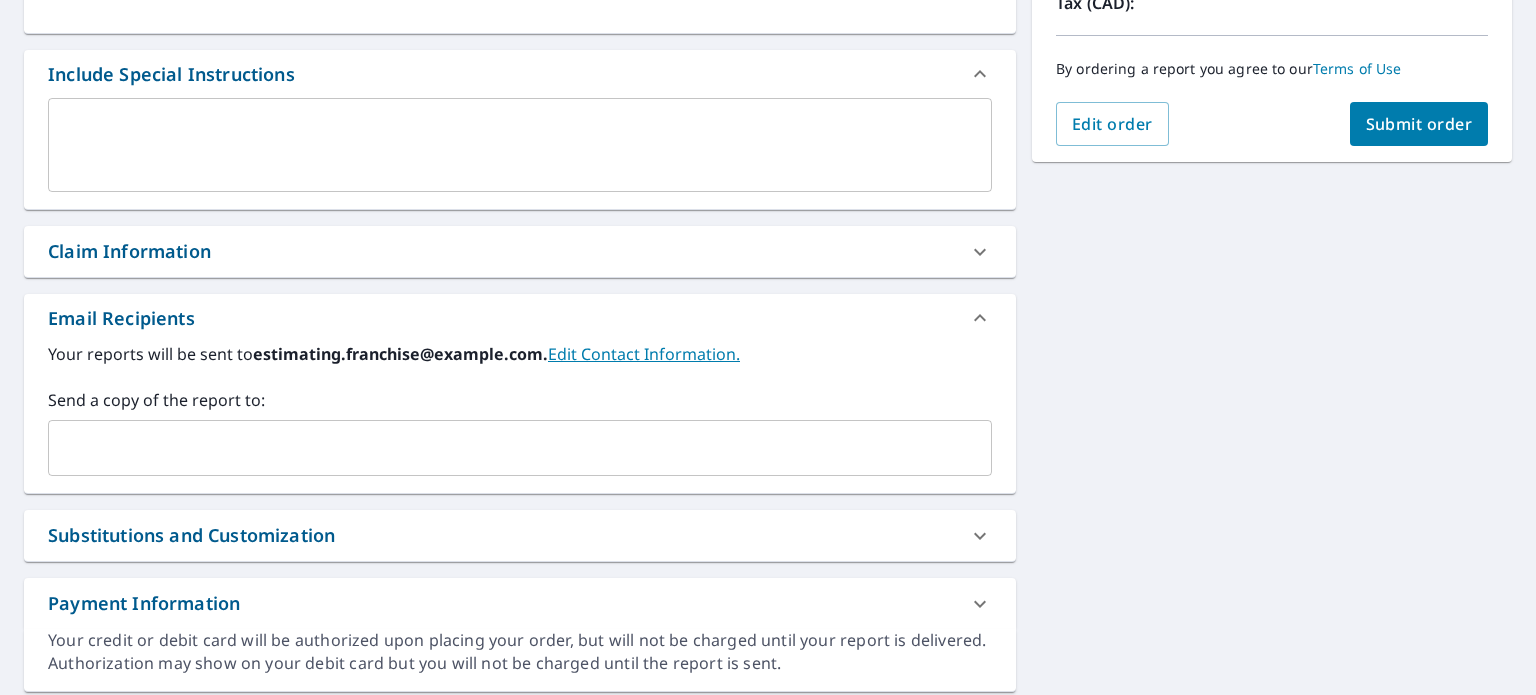 click on "Submit order" at bounding box center (1419, 124) 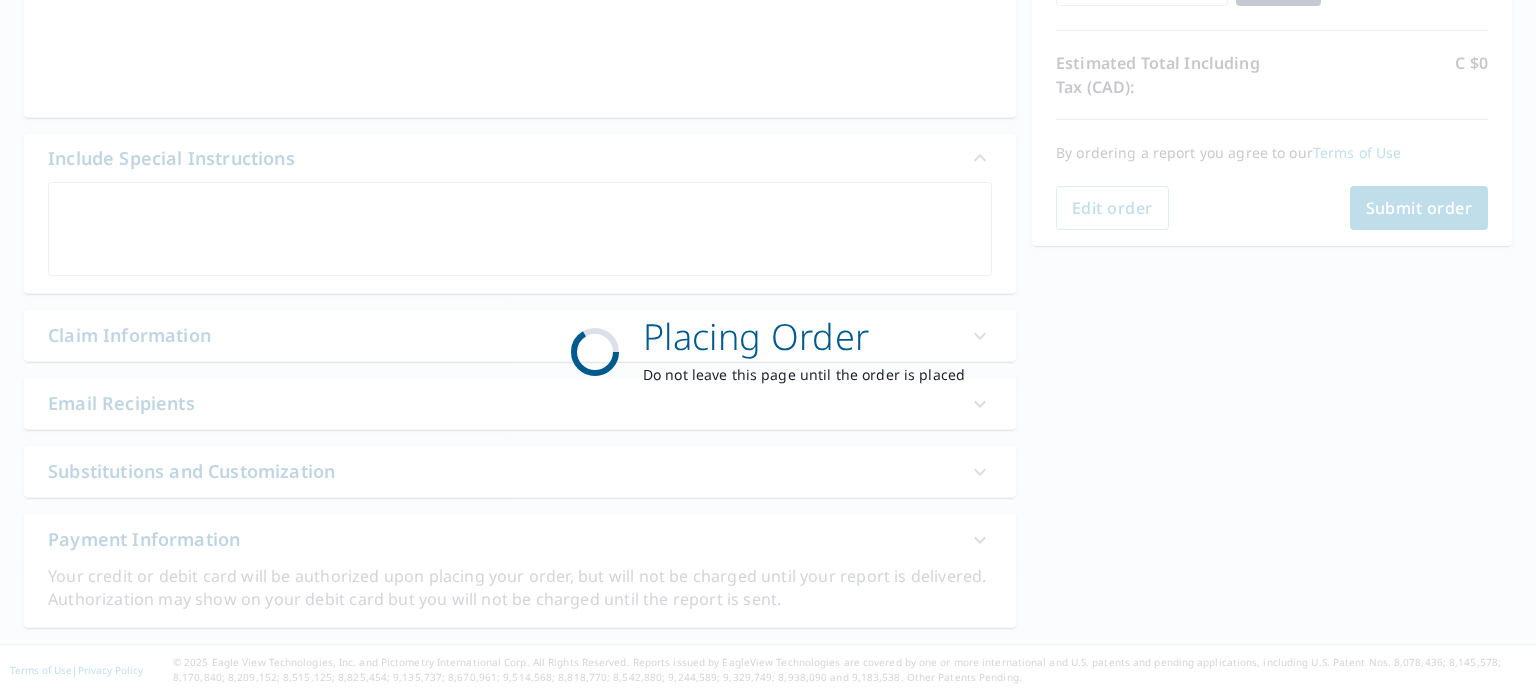 scroll, scrollTop: 414, scrollLeft: 0, axis: vertical 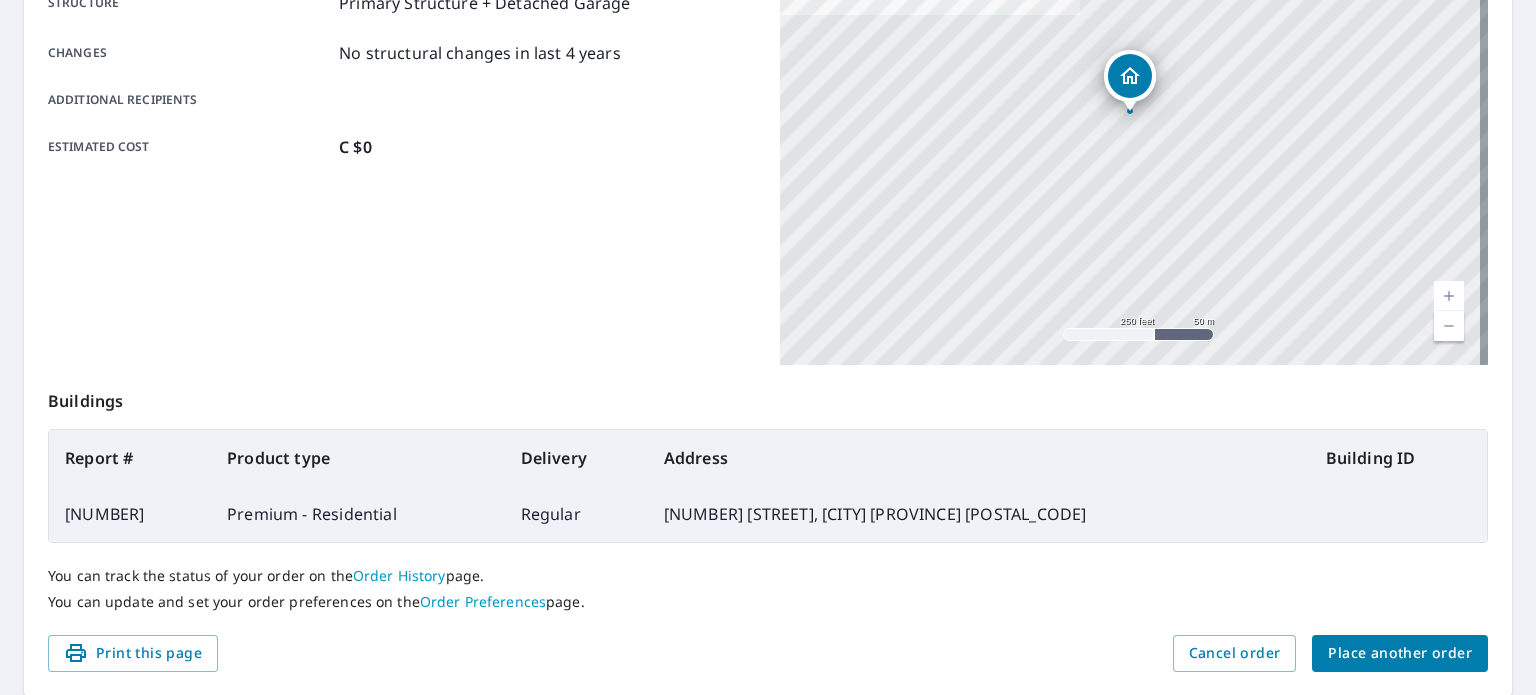 click on "Place another order" at bounding box center [1400, 653] 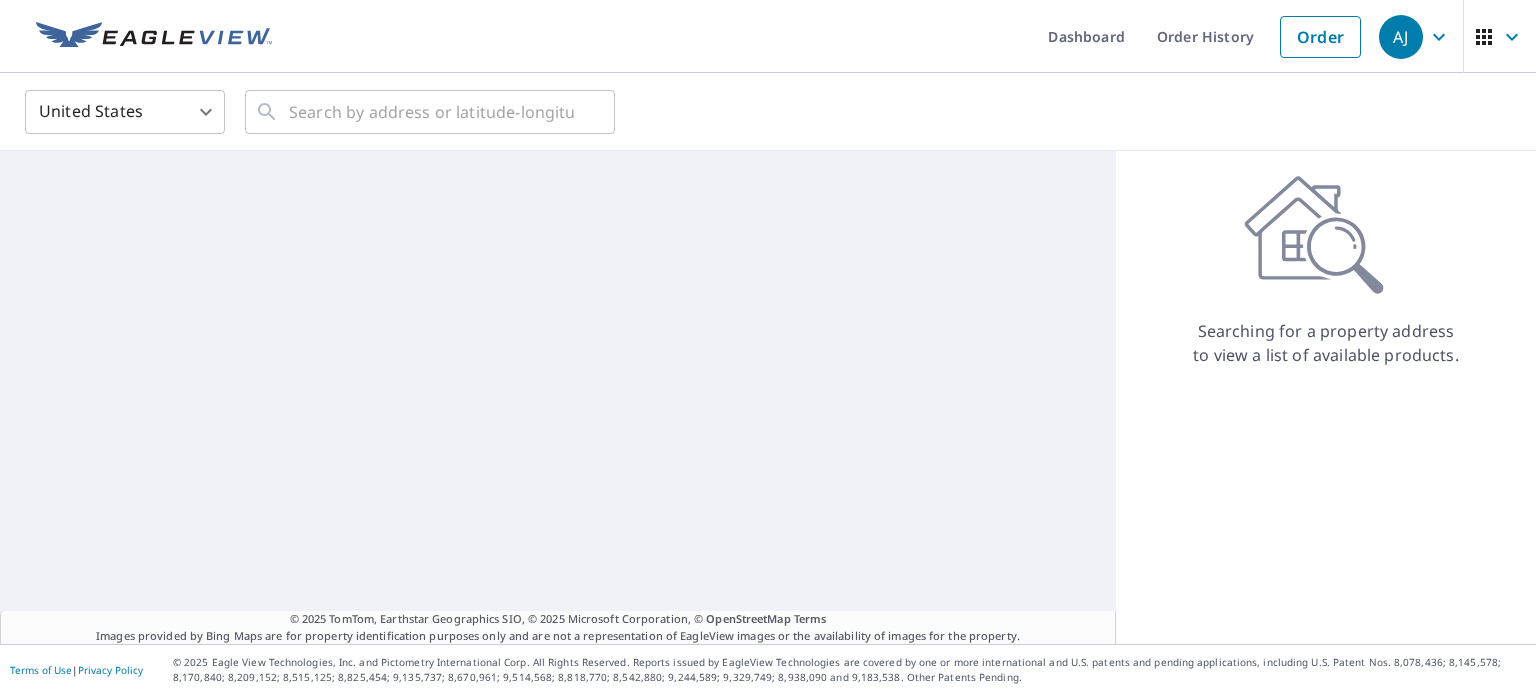 click on "AJ AJ
Dashboard Order History Order AJ United States US ​ ​ Aerial Road A standard road map Aerial A detailed look from above Labels Labels 200 miles 250 km © 2025 TomTom, Earthstar Geographics  SIO, © 2025 Microsoft Corporation Terms © 2025 TomTom, Earthstar Geographics SIO, © 2025 Microsoft Corporation, ©   OpenStreetMap   Terms Images provided by Bing Maps are for property identification purposes only and are not a representation of EagleView images or the availability of images for the property. Searching for a property address to view a list of available products. Terms of Use  |  Privacy Policy © 2025 Eagle View Technologies, Inc. and Pictometry International Corp. All Rights Reserved. Reports issued by EagleView Technologies are covered by   one or more international and U.S. patents and pending applications, including U.S. Patent Nos. 8,078,436; 8,145,578; 8,170,840; 8,209,152;   8,515,125; 8,825,454; 9,135,737; 8,670,961; 9,514,568; 8,818,770; 8,542,880; 9,244,589; 9,329,749; 8,938,090 and 9,183,538. Other Patents Pending." at bounding box center [768, 347] 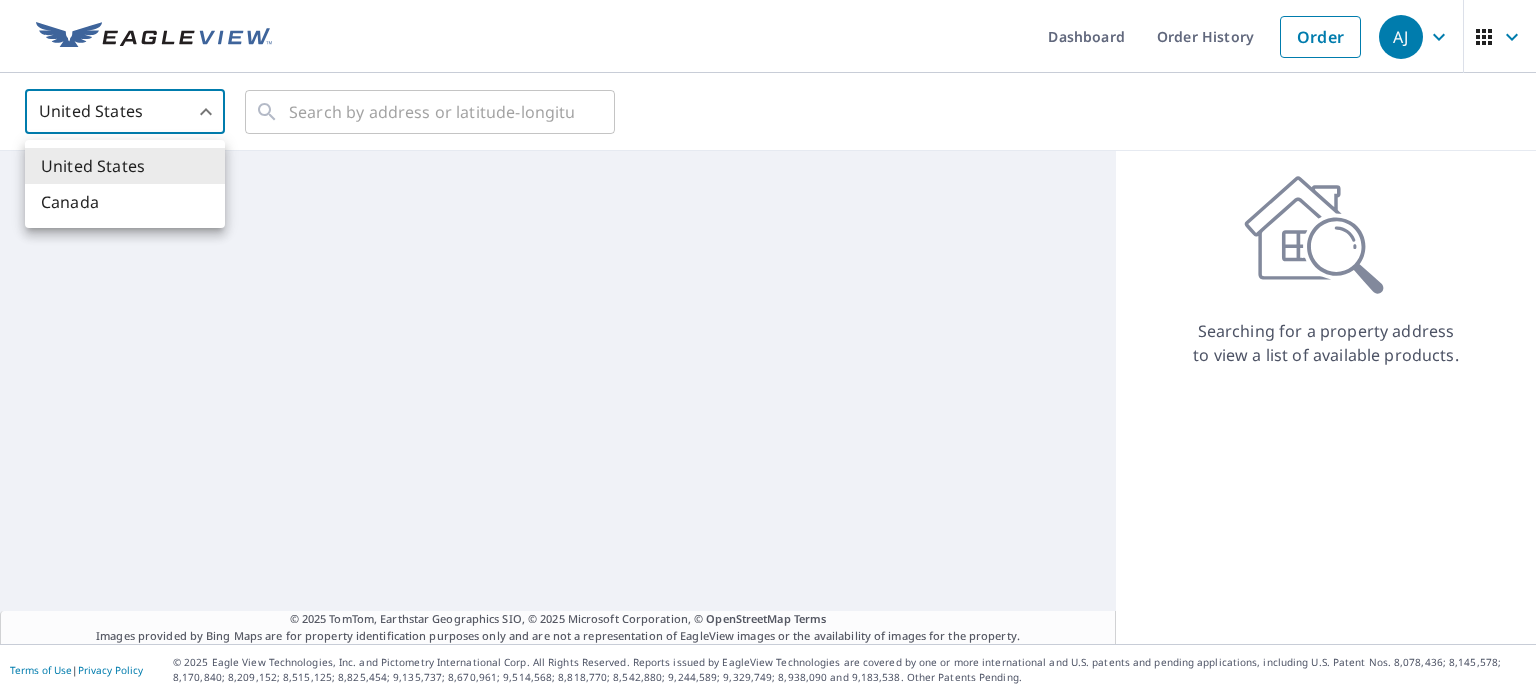 click on "Canada" at bounding box center [125, 202] 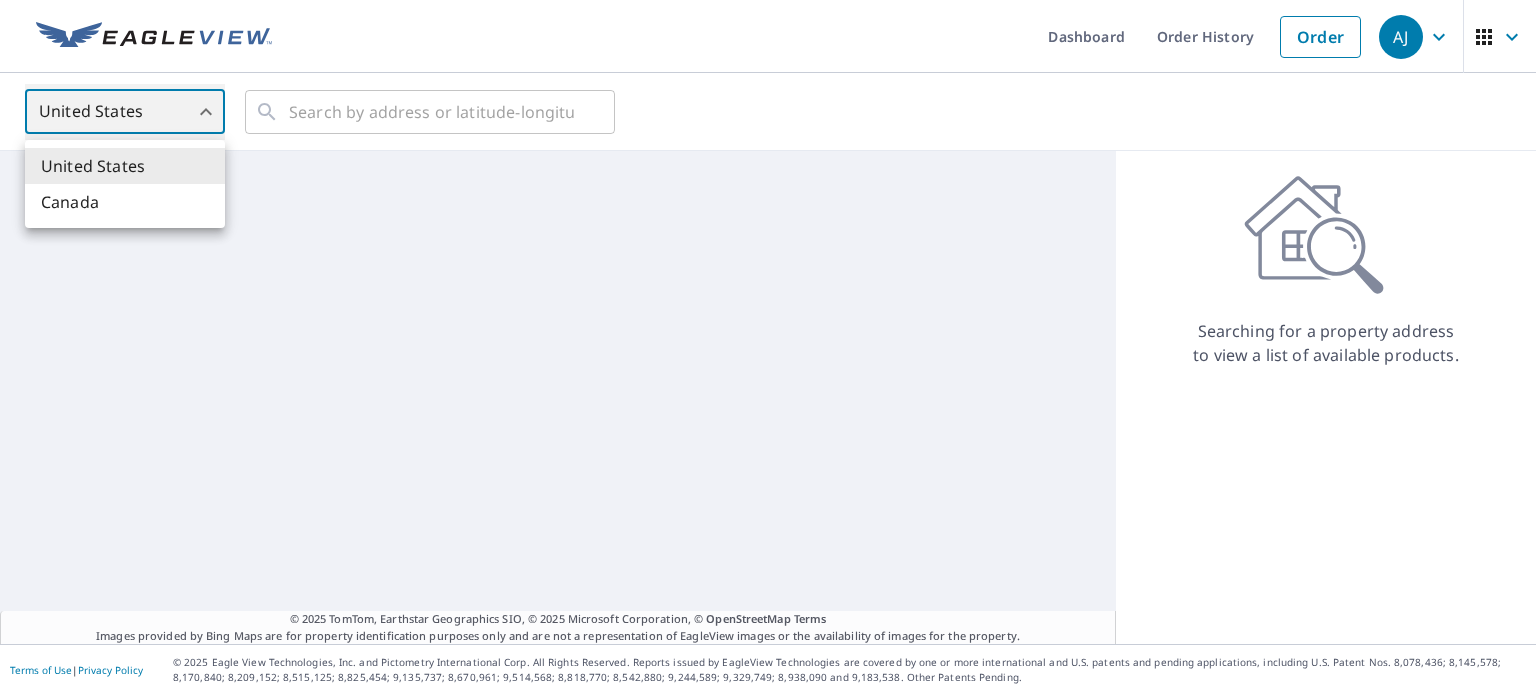 type on "CA" 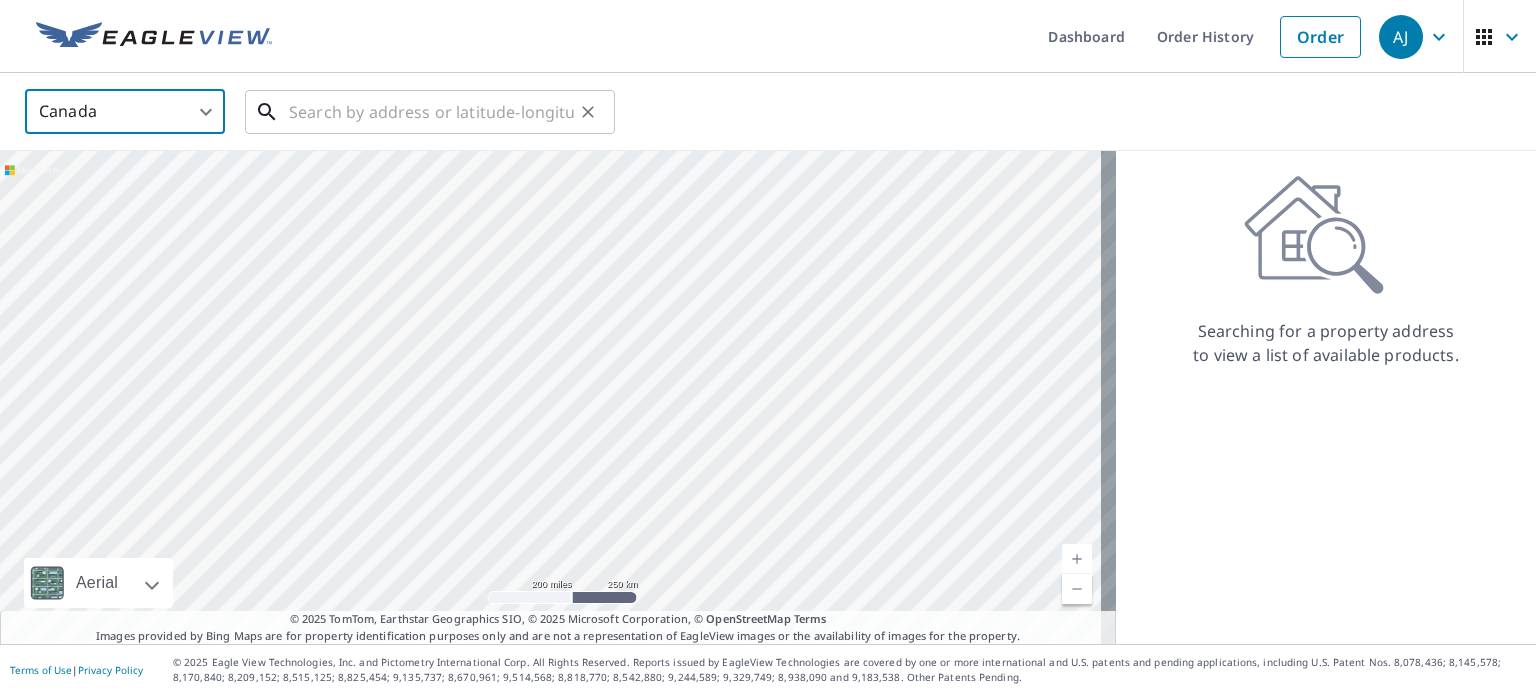 click at bounding box center (431, 112) 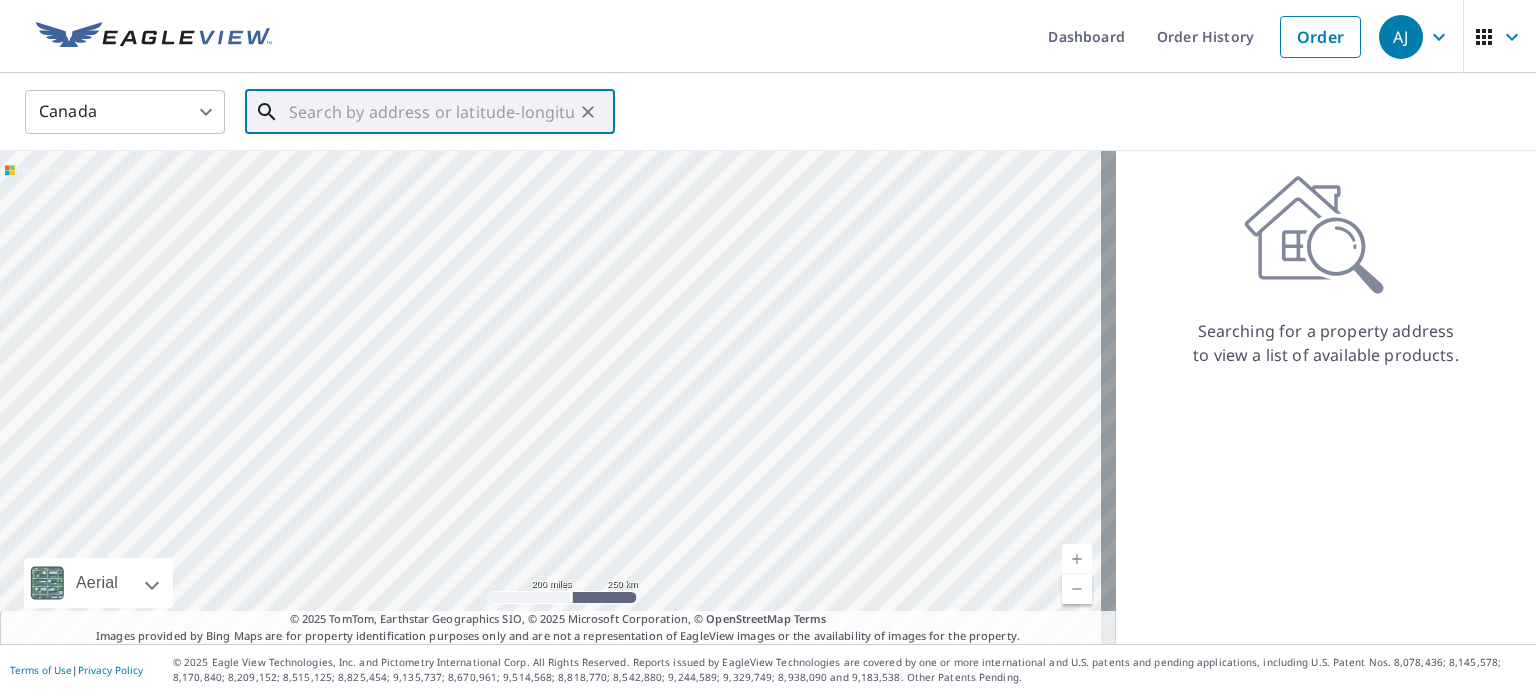 paste on "[NUMBER] [STREET], [CITY], [PROVINCE], [COUNTRY]" 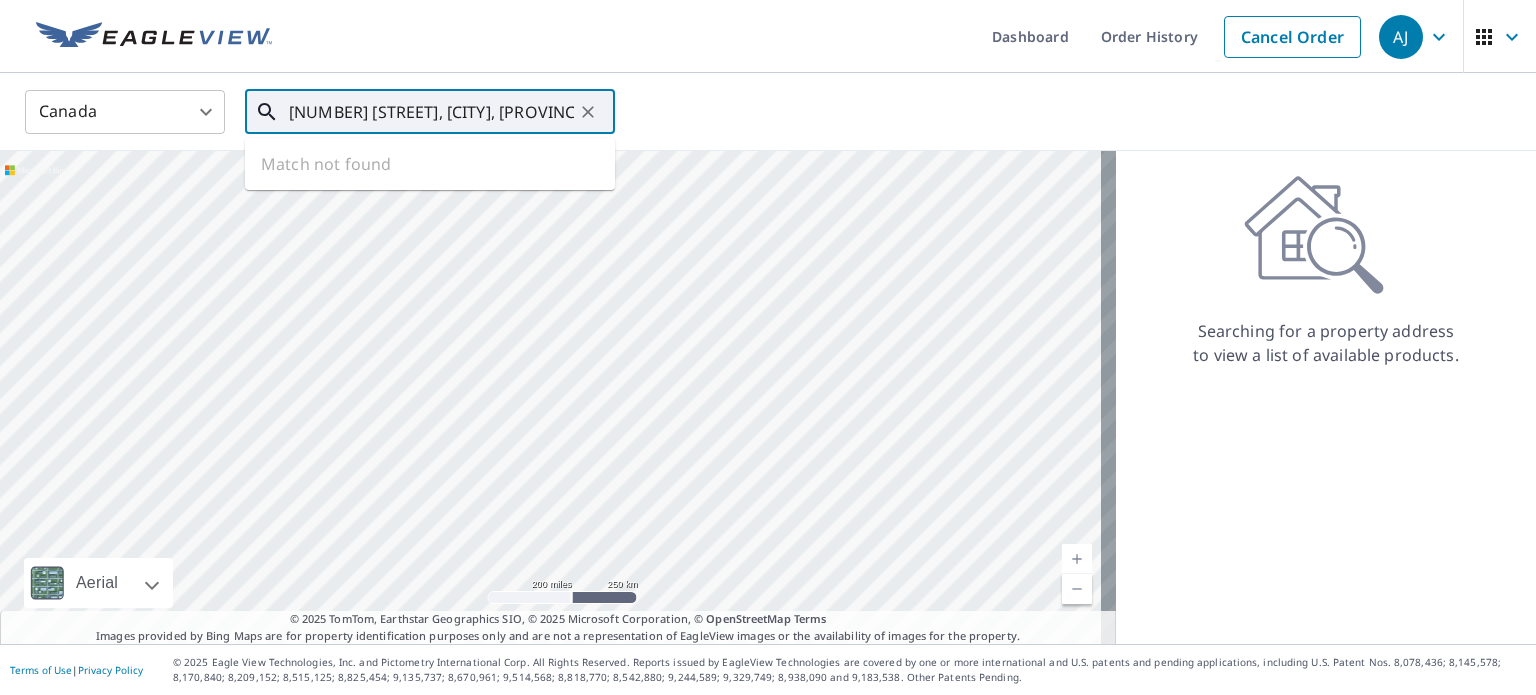 scroll, scrollTop: 0, scrollLeft: 28, axis: horizontal 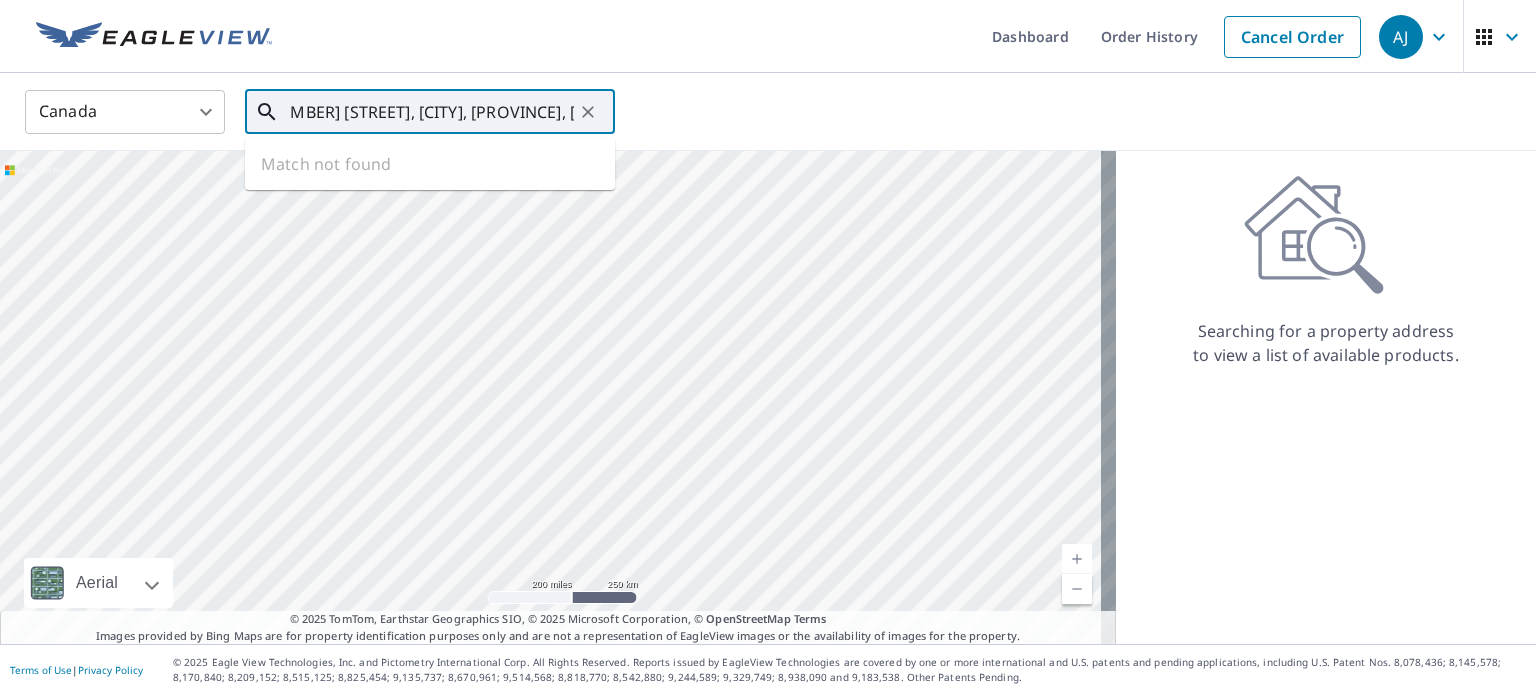 type on "[NUMBER] [STREET], [CITY], [PROVINCE], [COUNTRY]" 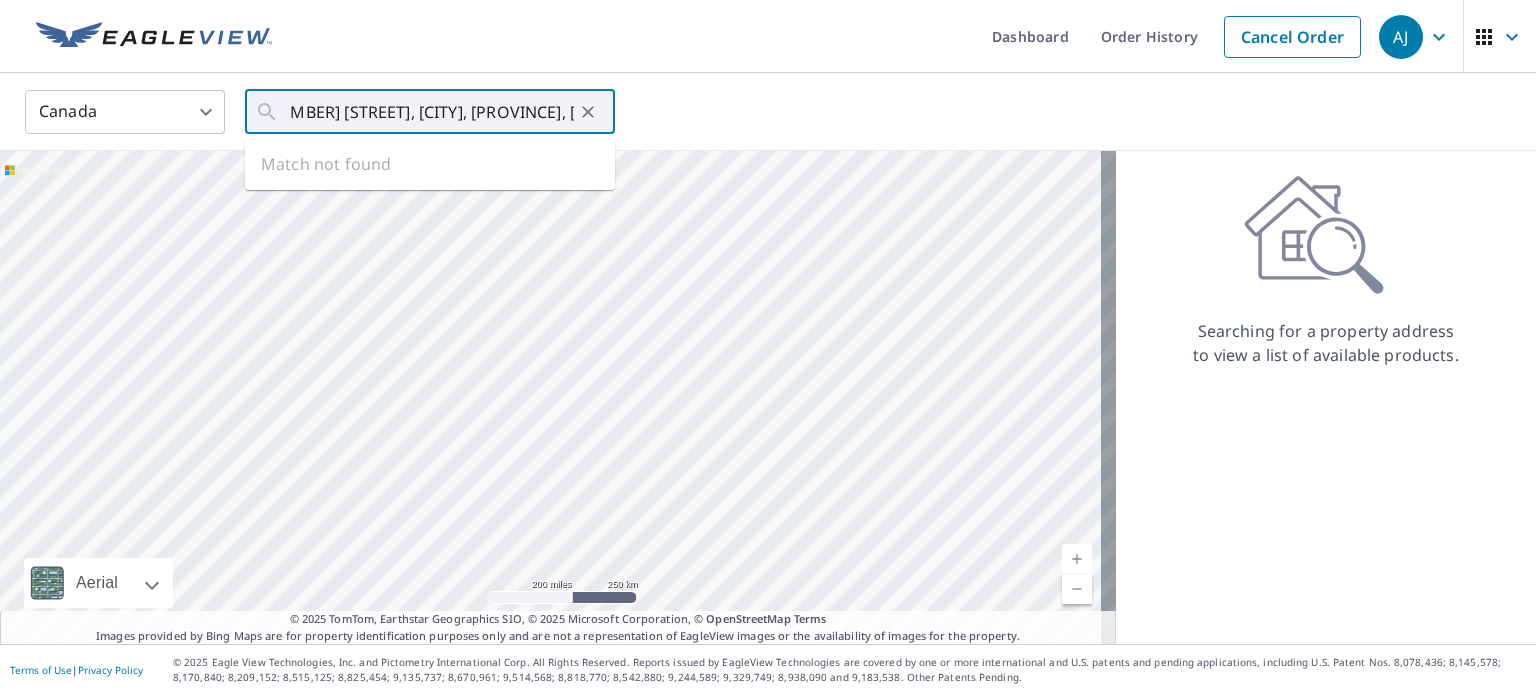 scroll, scrollTop: 0, scrollLeft: 0, axis: both 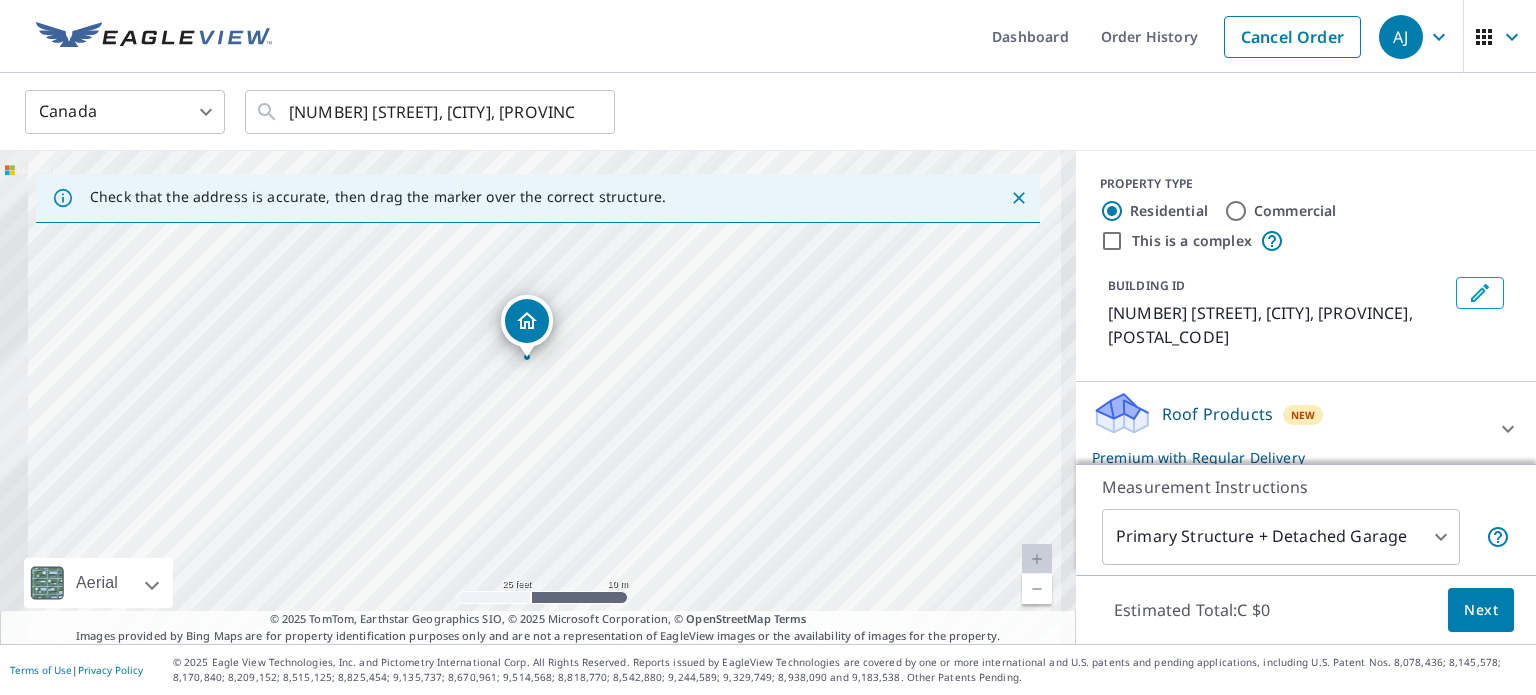 drag, startPoint x: 549, startPoint y: 466, endPoint x: 636, endPoint y: 356, distance: 140.24622 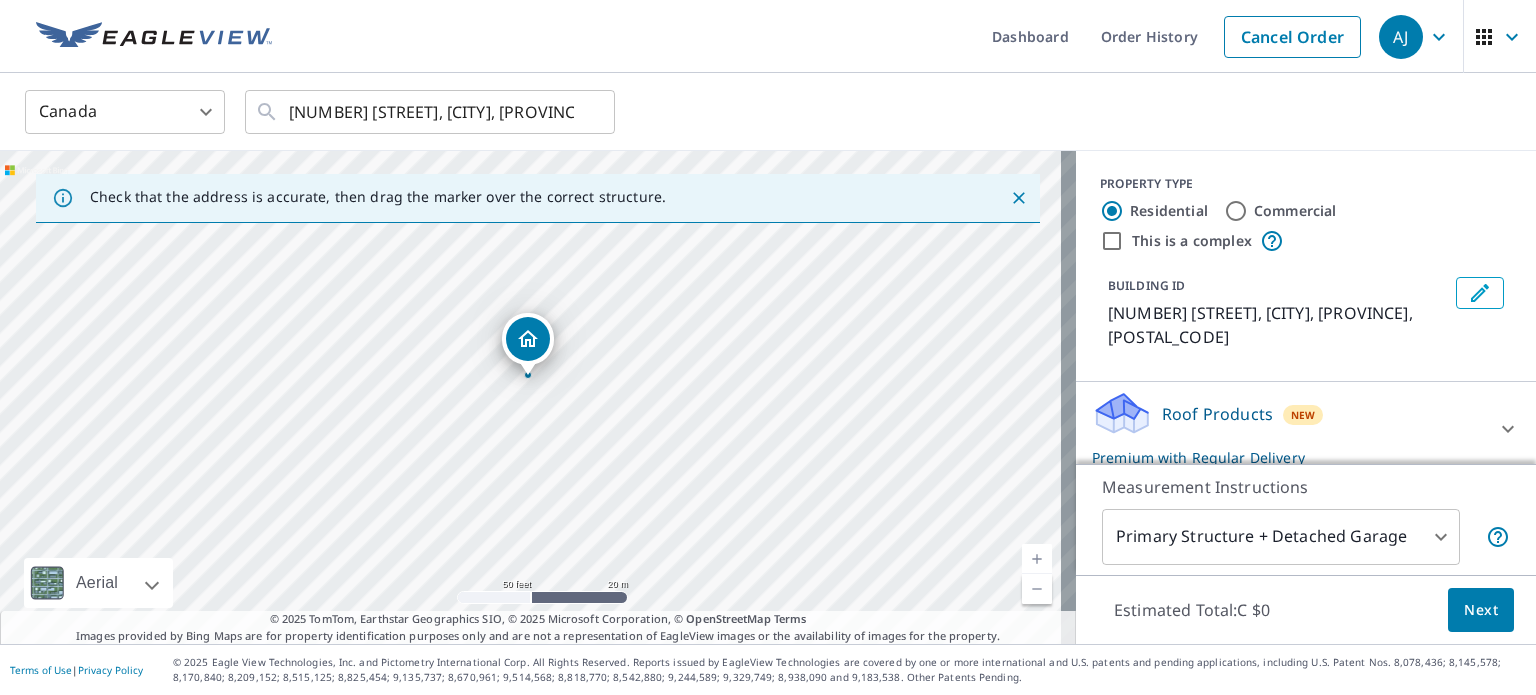 click on "Next" at bounding box center [1481, 610] 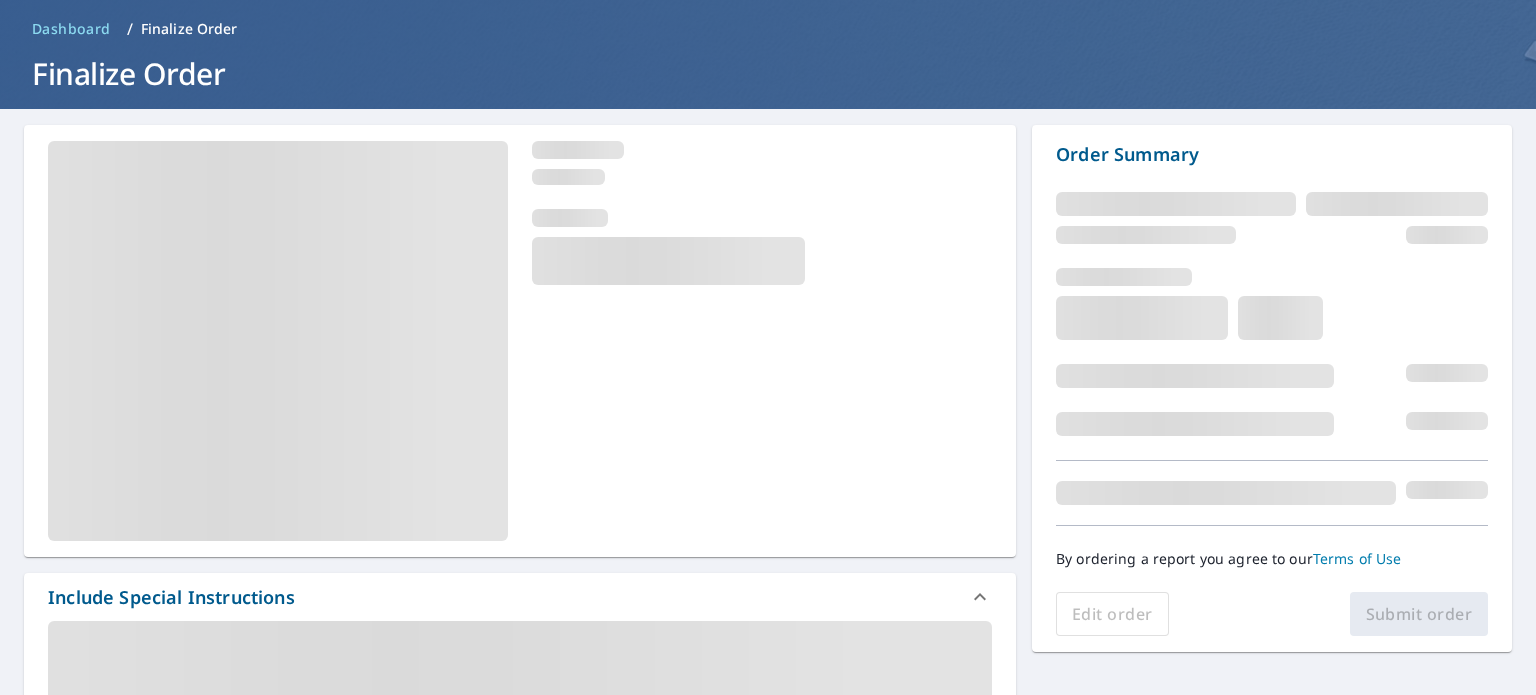 scroll, scrollTop: 200, scrollLeft: 0, axis: vertical 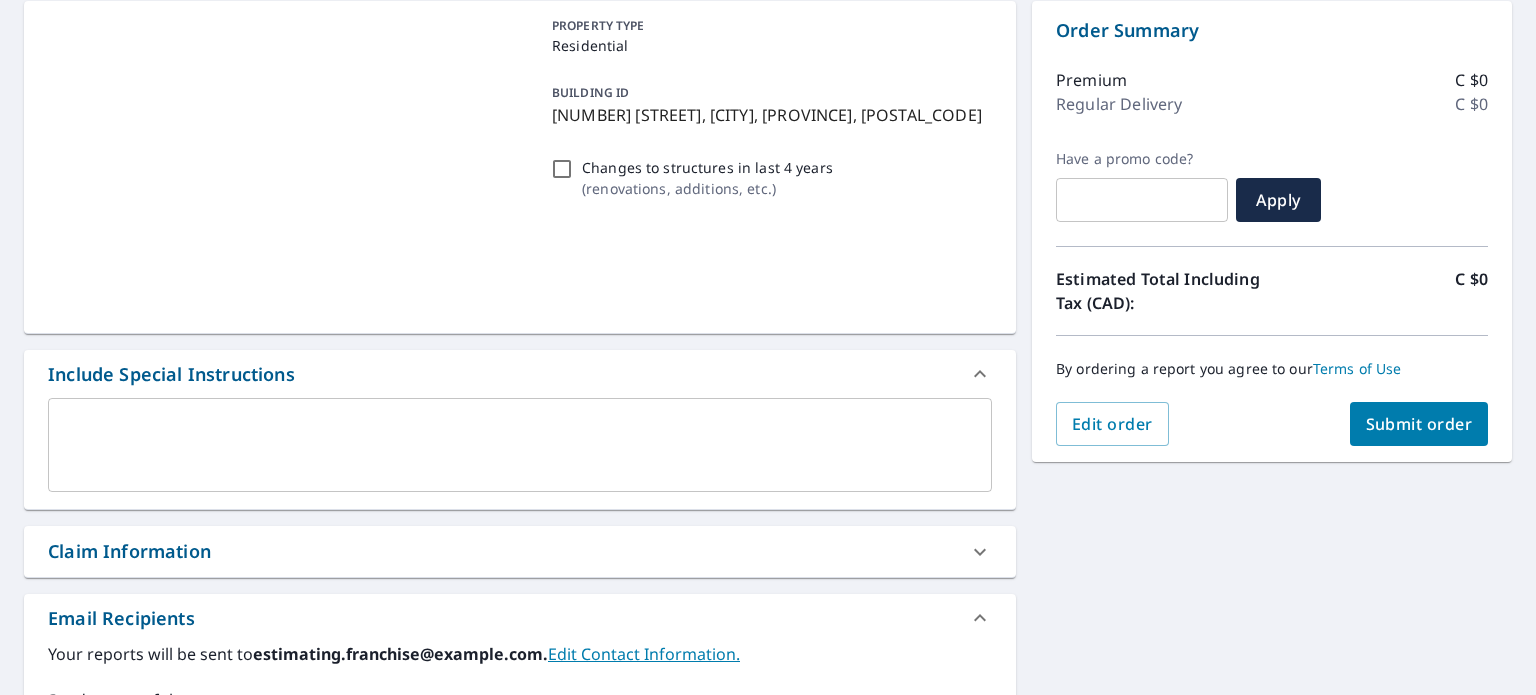 click on "Submit order" at bounding box center [1419, 424] 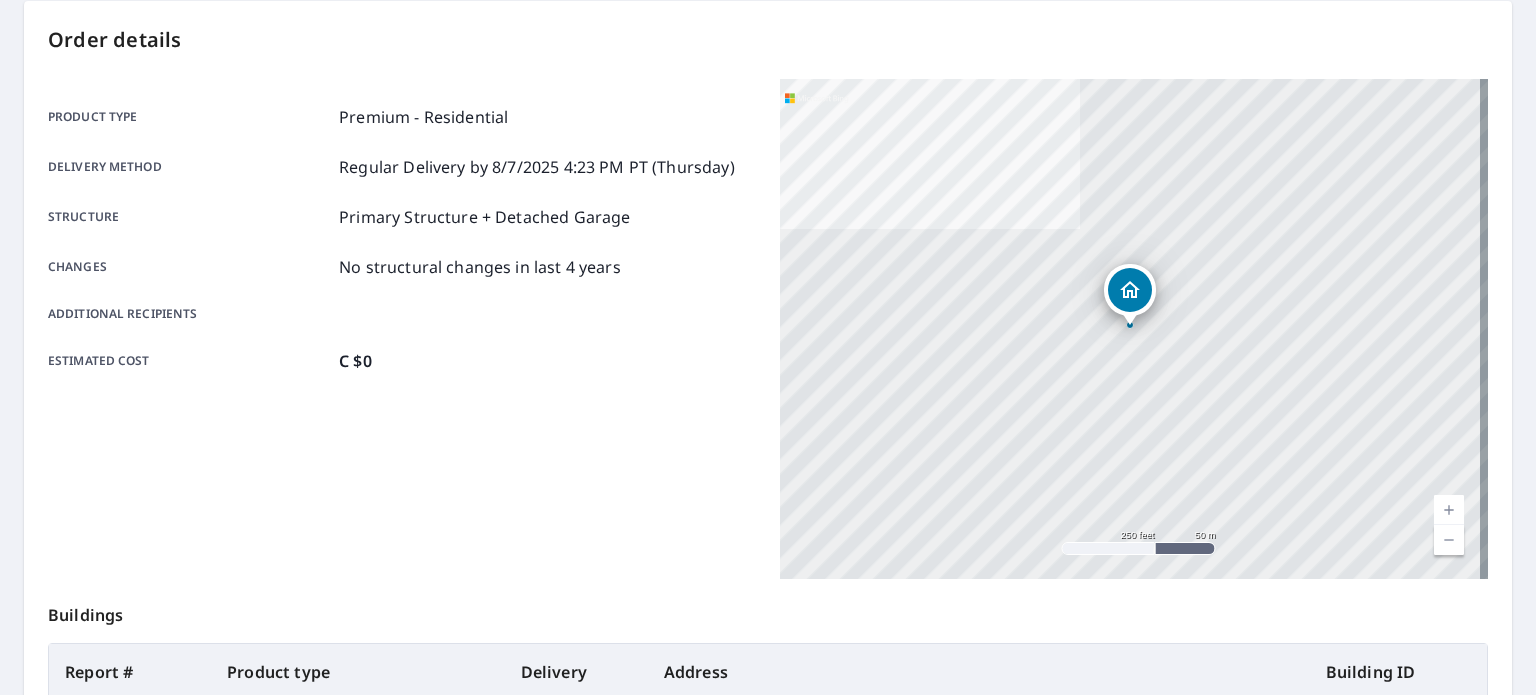 scroll, scrollTop: 0, scrollLeft: 0, axis: both 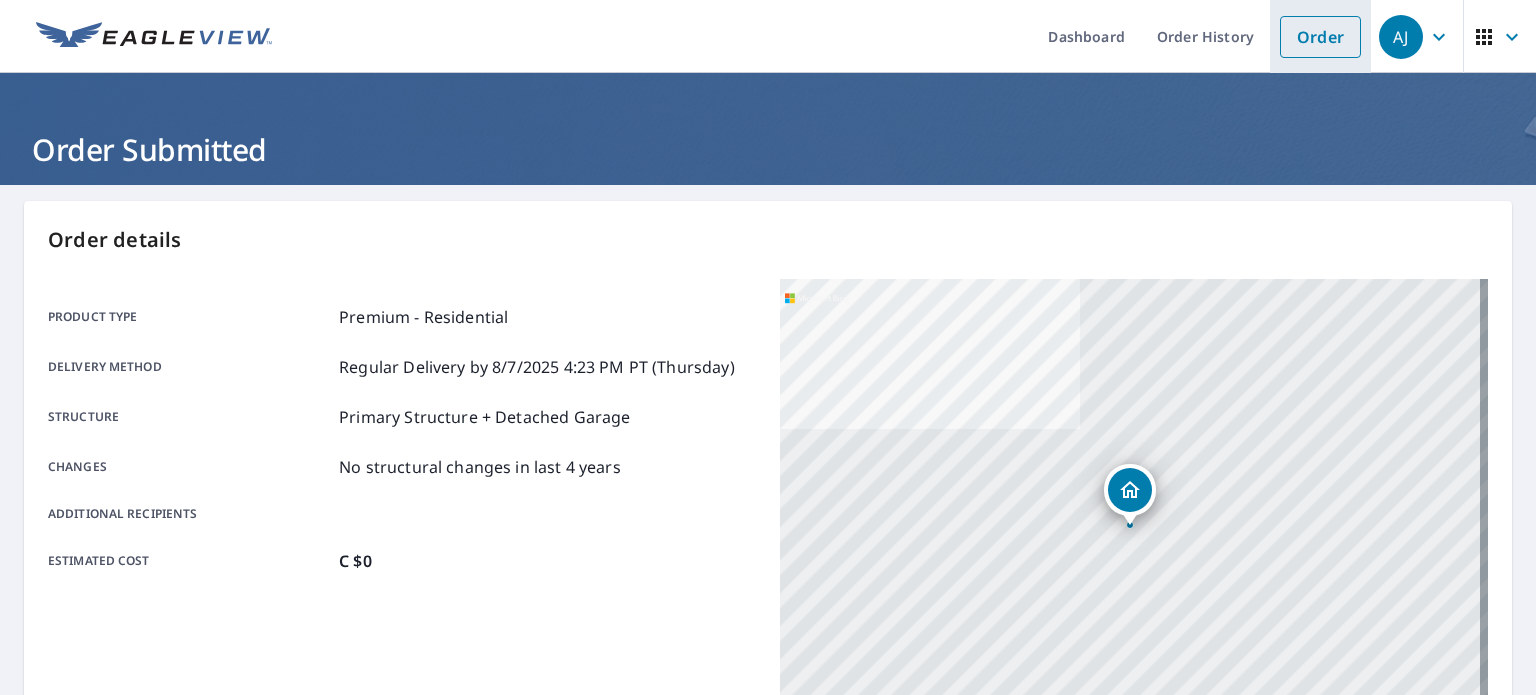 click on "Order" at bounding box center (1320, 37) 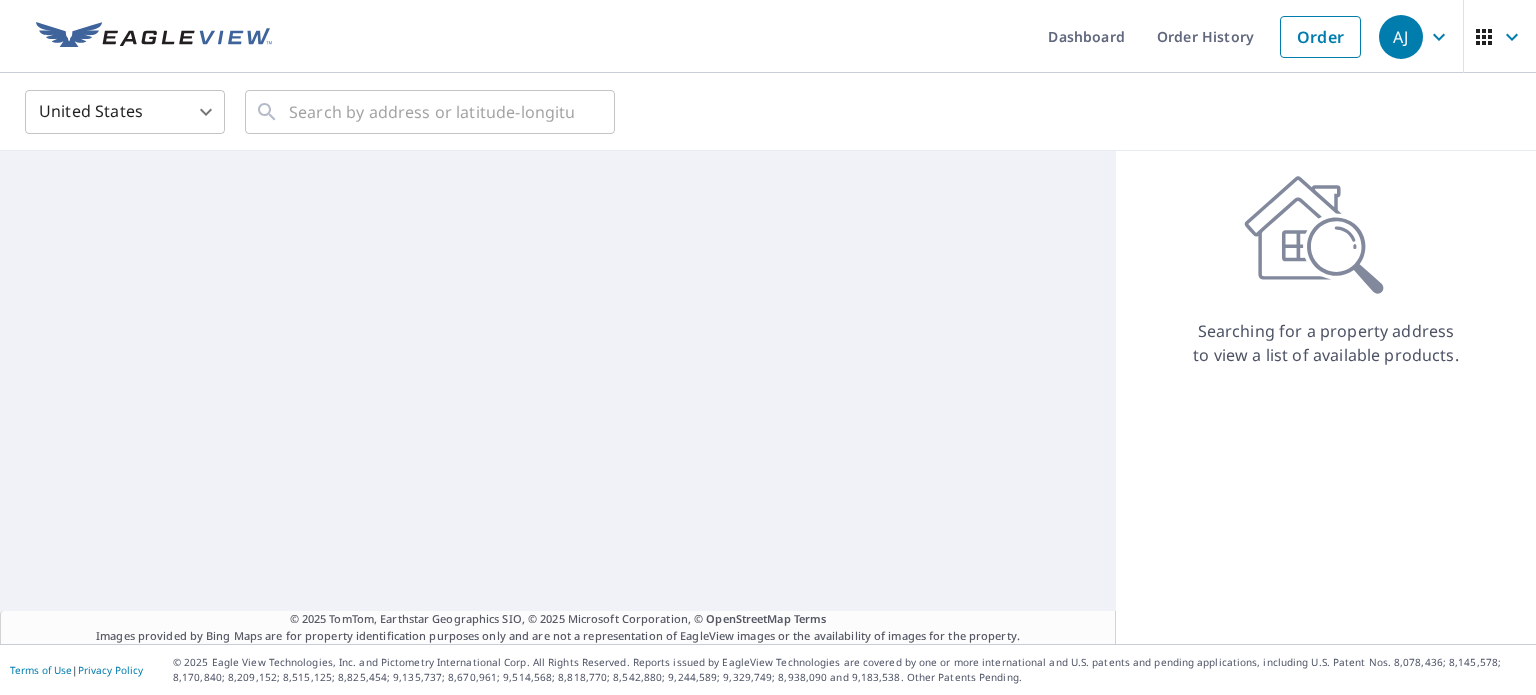 click on "AJ AJ
Dashboard Order History Order AJ United States US ​ ​ Aerial Road A standard road map Aerial A detailed look from above Labels Labels 200 miles 250 km © 2025 TomTom, Earthstar Geographics  SIO, © 2025 Microsoft Corporation Terms © 2025 TomTom, Earthstar Geographics SIO, © 2025 Microsoft Corporation, ©   OpenStreetMap   Terms Images provided by Bing Maps are for property identification purposes only and are not a representation of EagleView images or the availability of images for the property. Searching for a property address to view a list of available products. Terms of Use  |  Privacy Policy © 2025 Eagle View Technologies, Inc. and Pictometry International Corp. All Rights Reserved. Reports issued by EagleView Technologies are covered by   one or more international and U.S. patents and pending applications, including U.S. Patent Nos. 8,078,436; 8,145,578; 8,170,840; 8,209,152;   8,515,125; 8,825,454; 9,135,737; 8,670,961; 9,514,568; 8,818,770; 8,542,880; 9,244,589; 9,329,749; 8,938,090 and 9,183,538. Other Patents Pending." at bounding box center [768, 347] 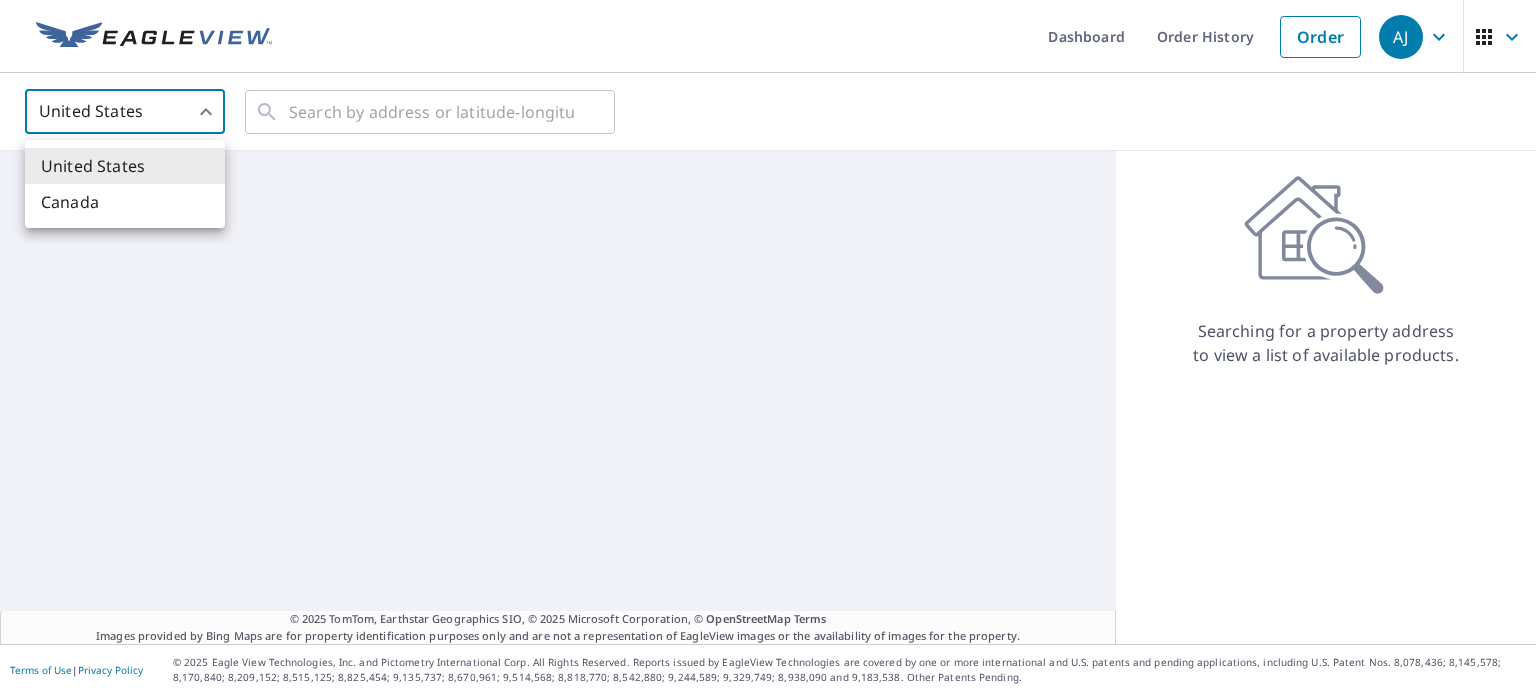 click on "Canada" at bounding box center (125, 202) 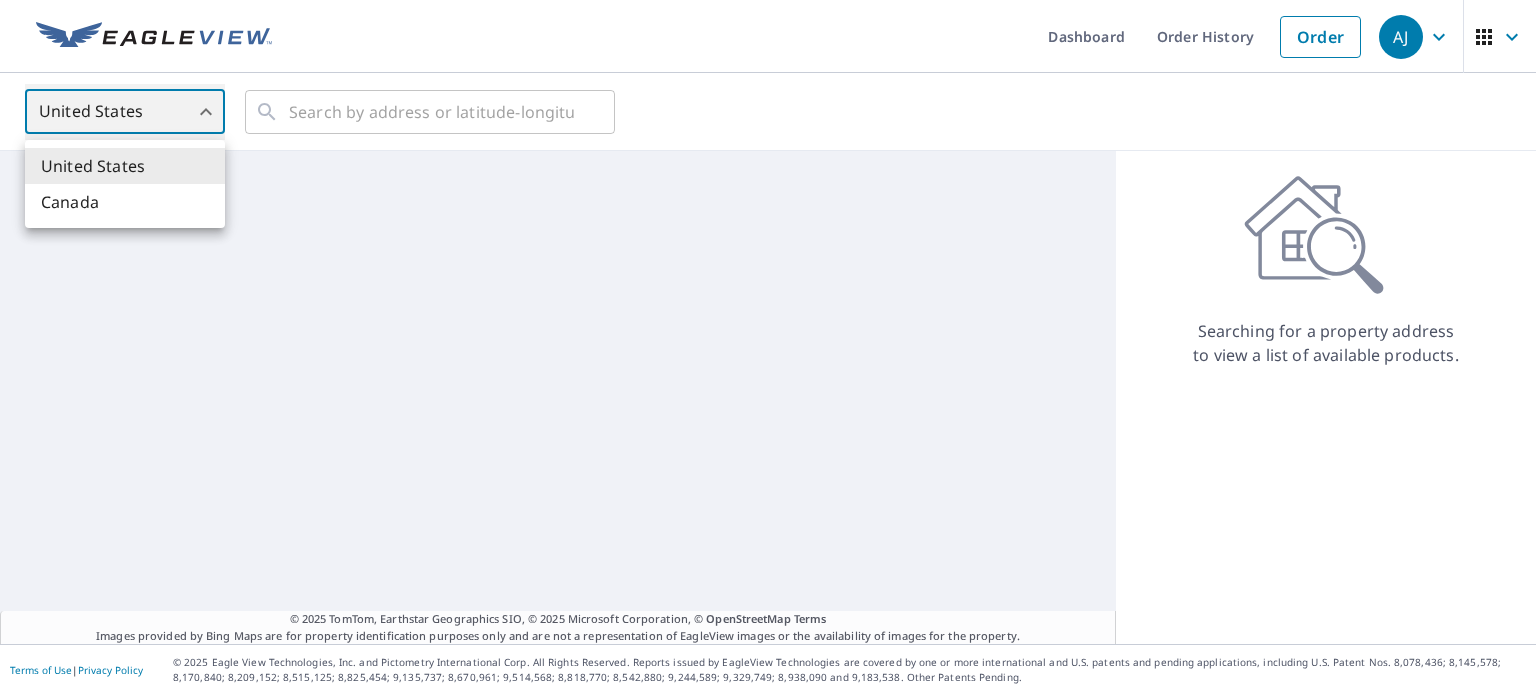 type on "CA" 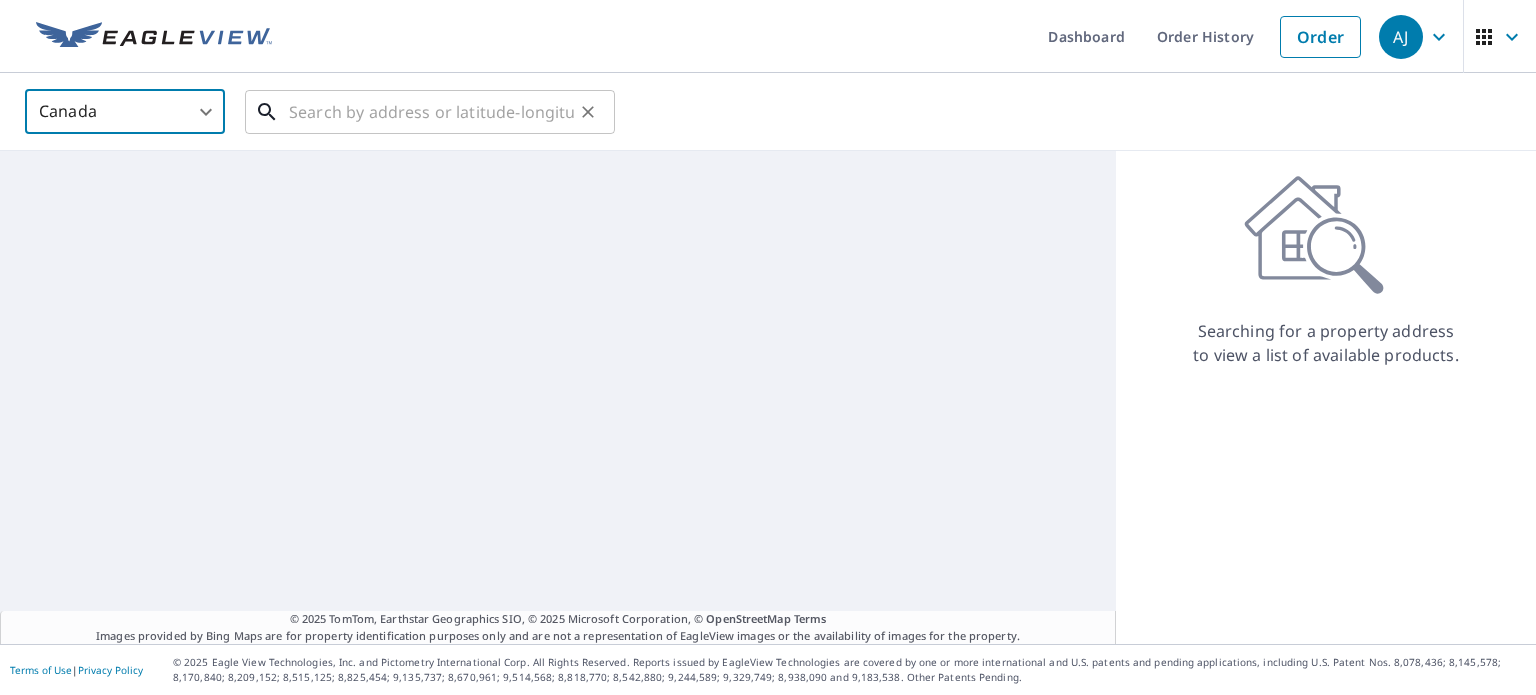 click at bounding box center (431, 112) 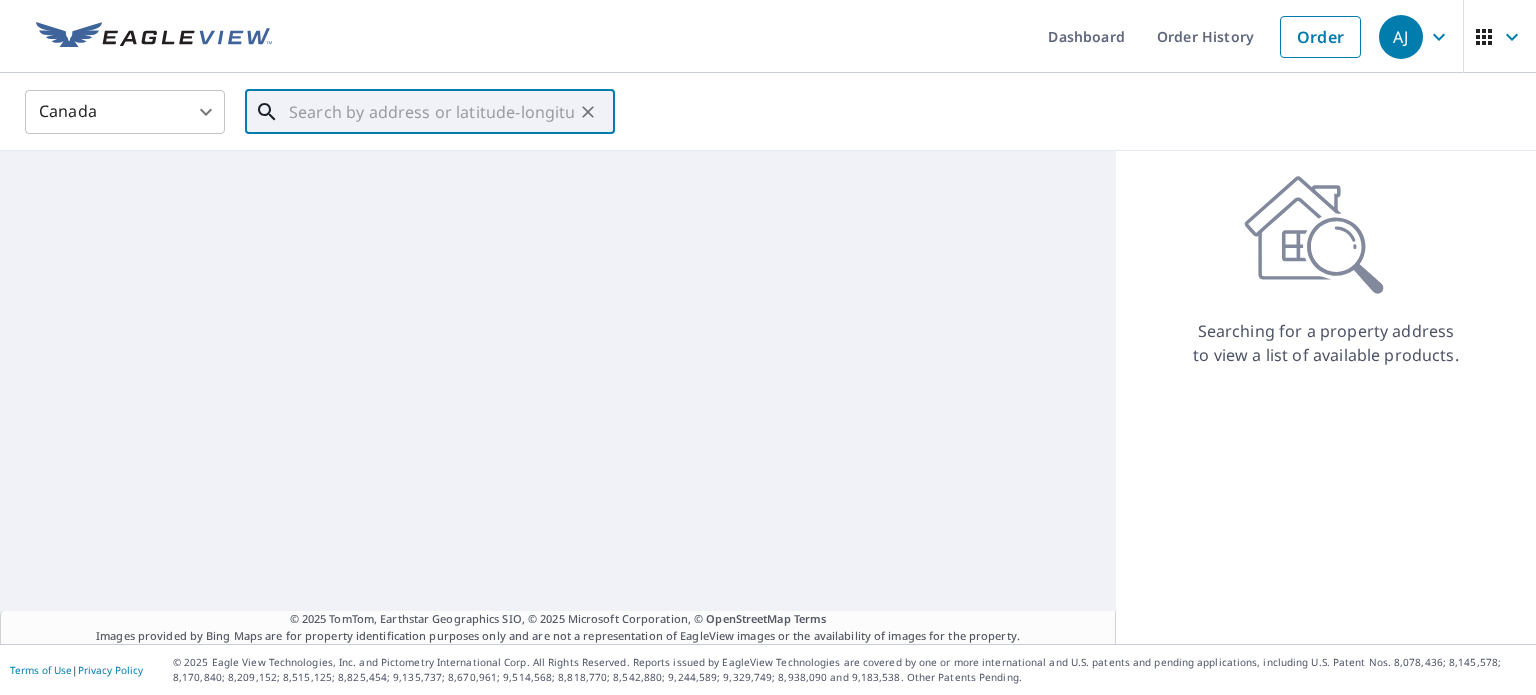 paste on "[NUMBER] [STREET], [CITY]" 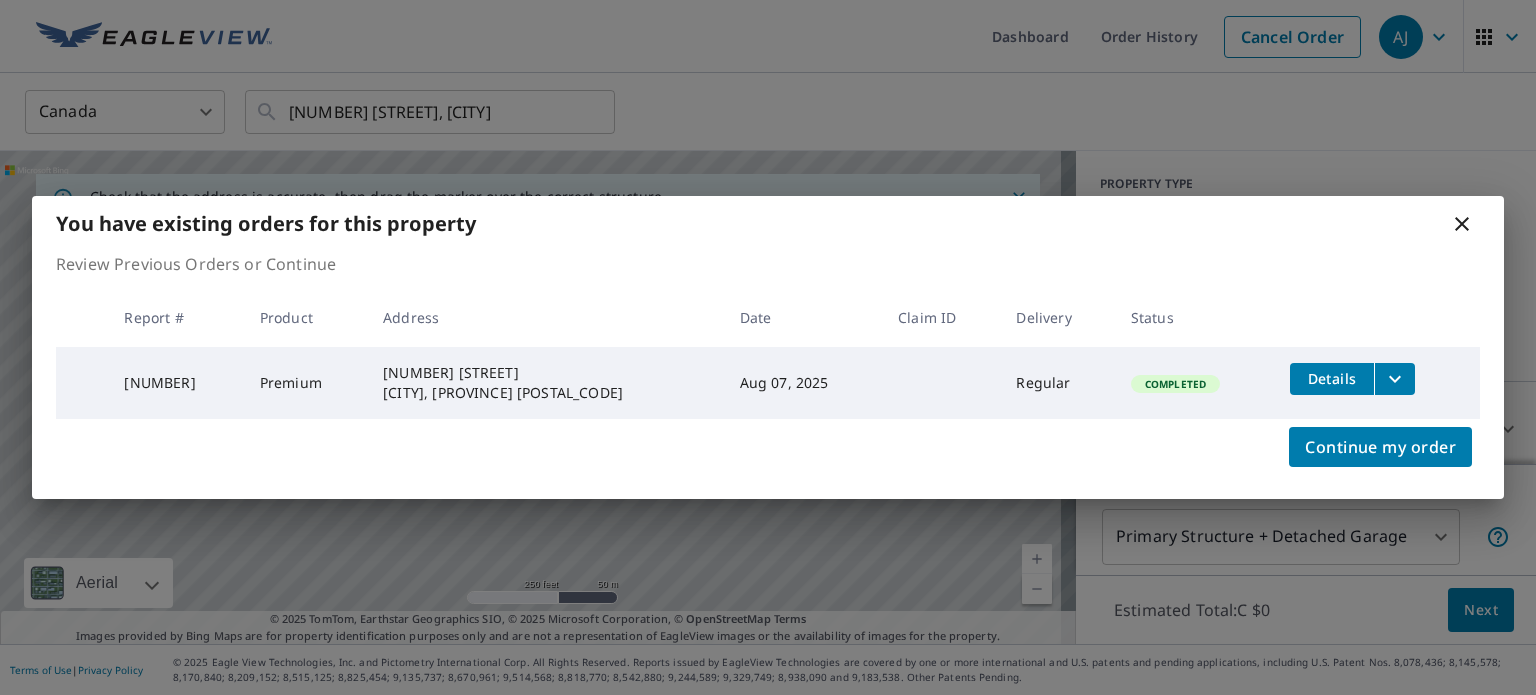 click 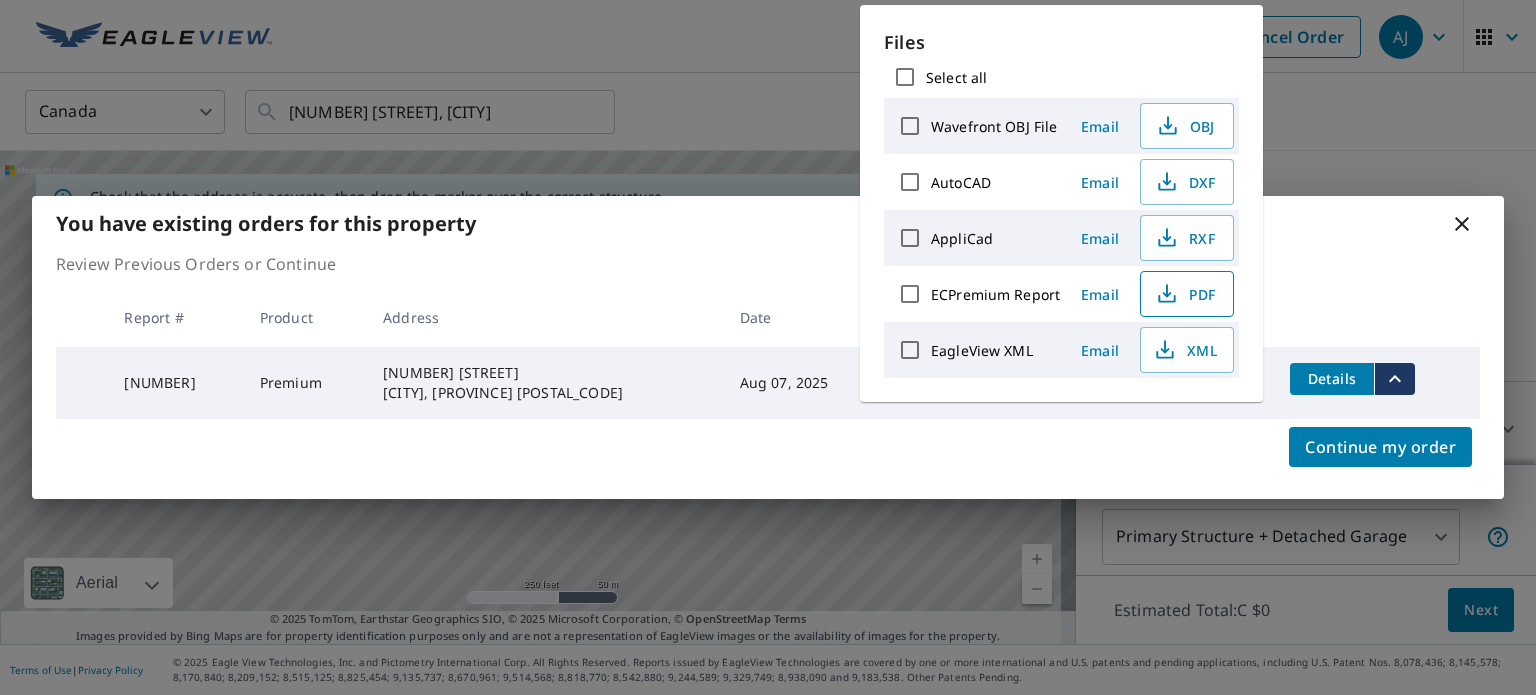 click on "PDF" at bounding box center (1187, 294) 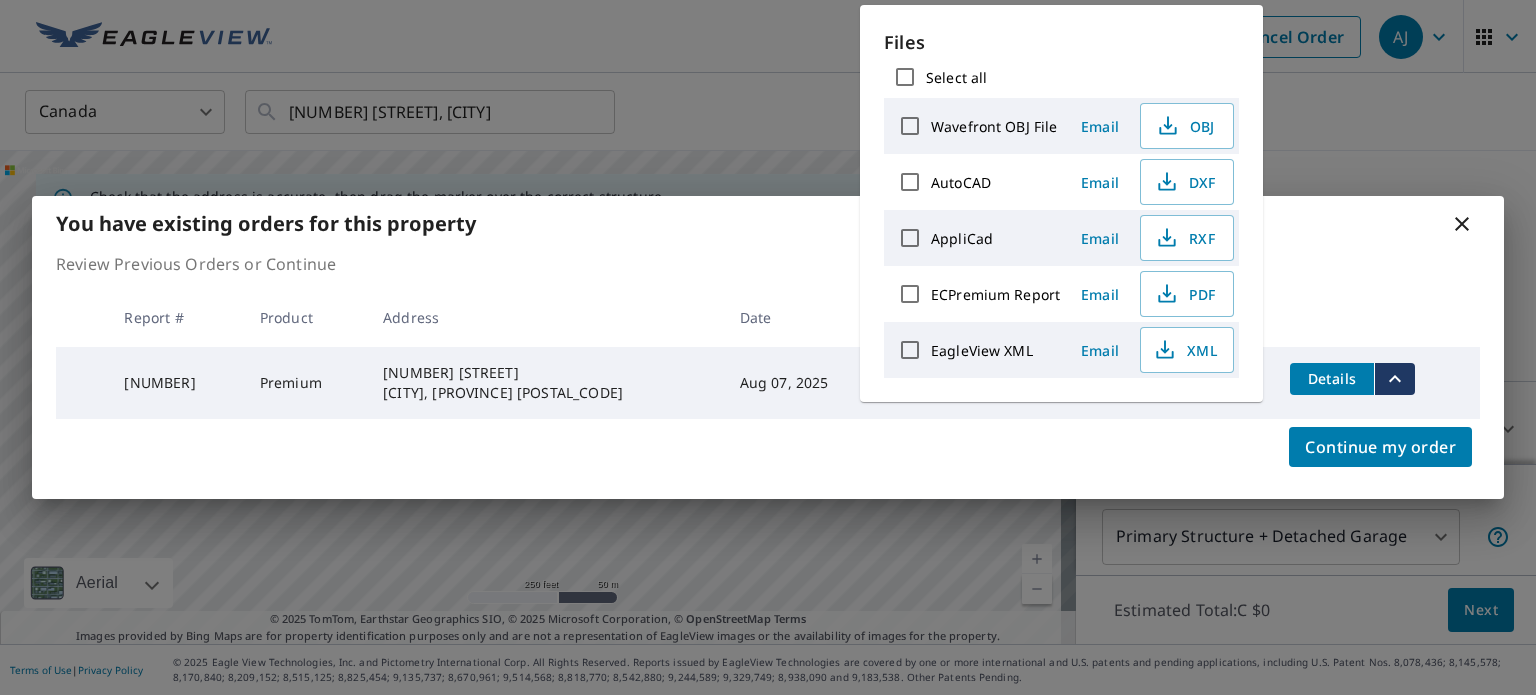 click 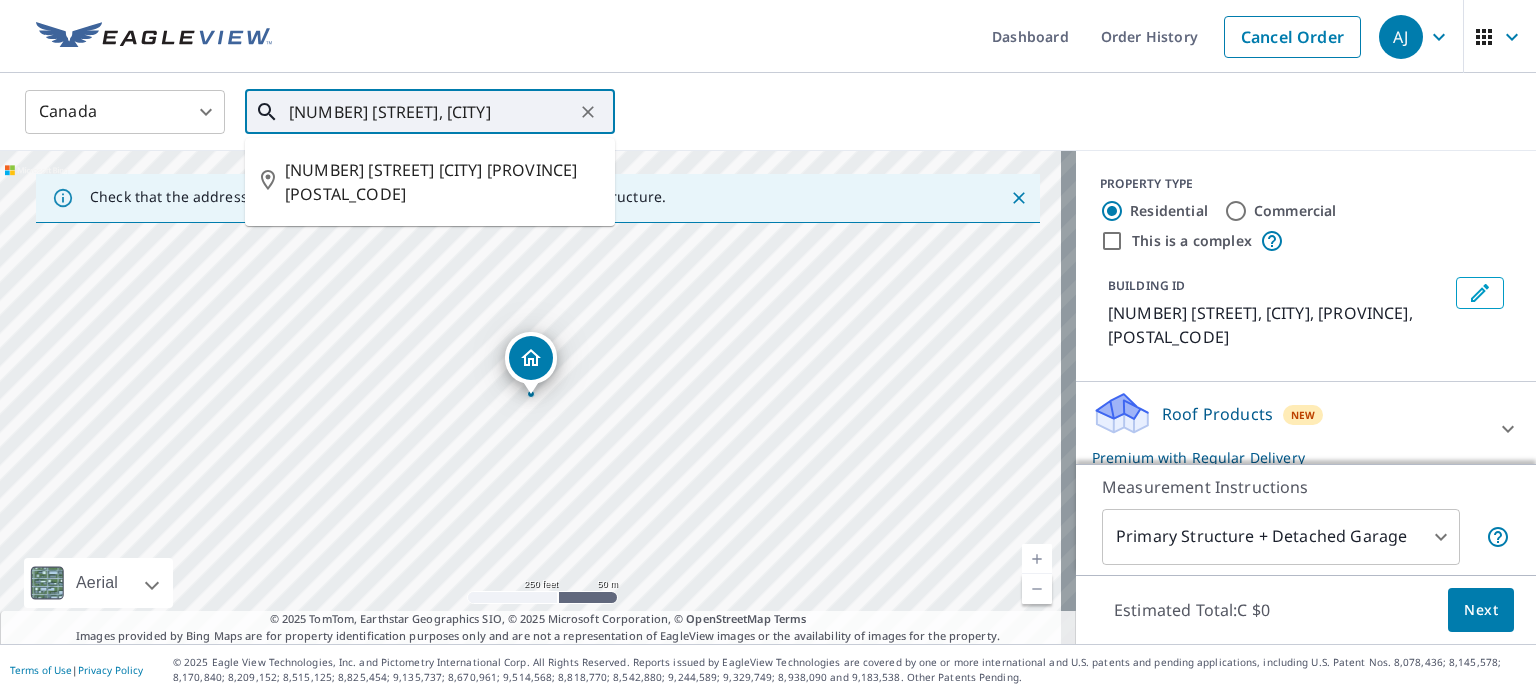 click on "[NUMBER] [STREET], [CITY]" at bounding box center (431, 112) 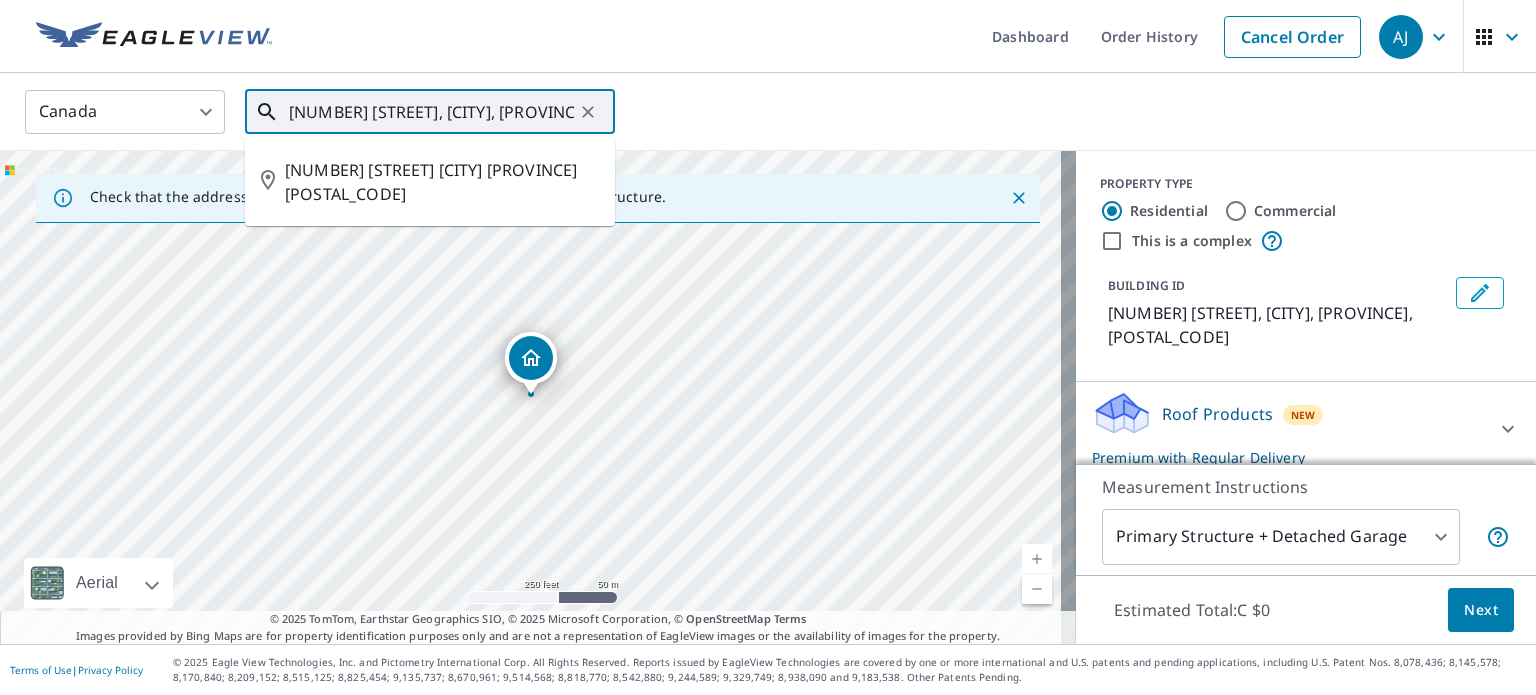 scroll, scrollTop: 0, scrollLeft: 63, axis: horizontal 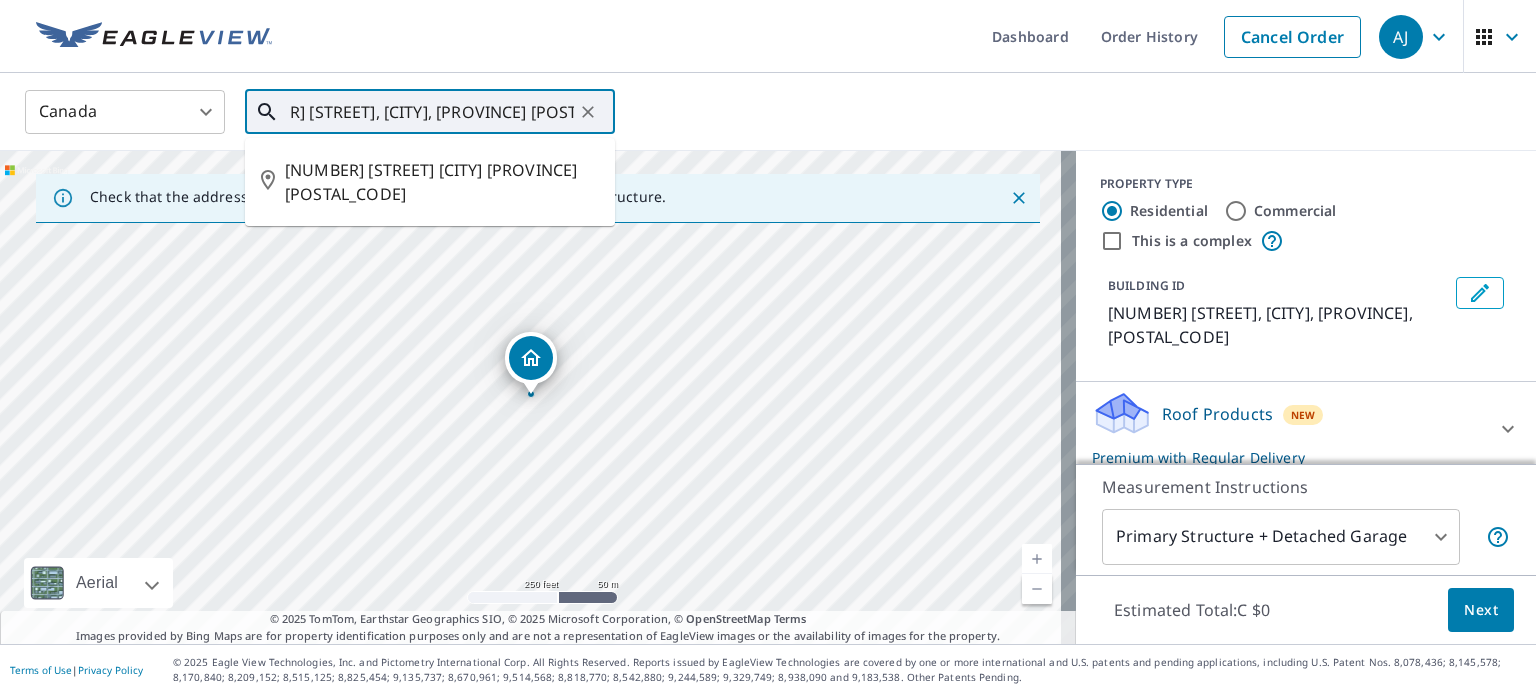 type on "[NUMBER] [STREET], [CITY], [PROVINCE] [POSTAL_CODE], [COUNTRY]" 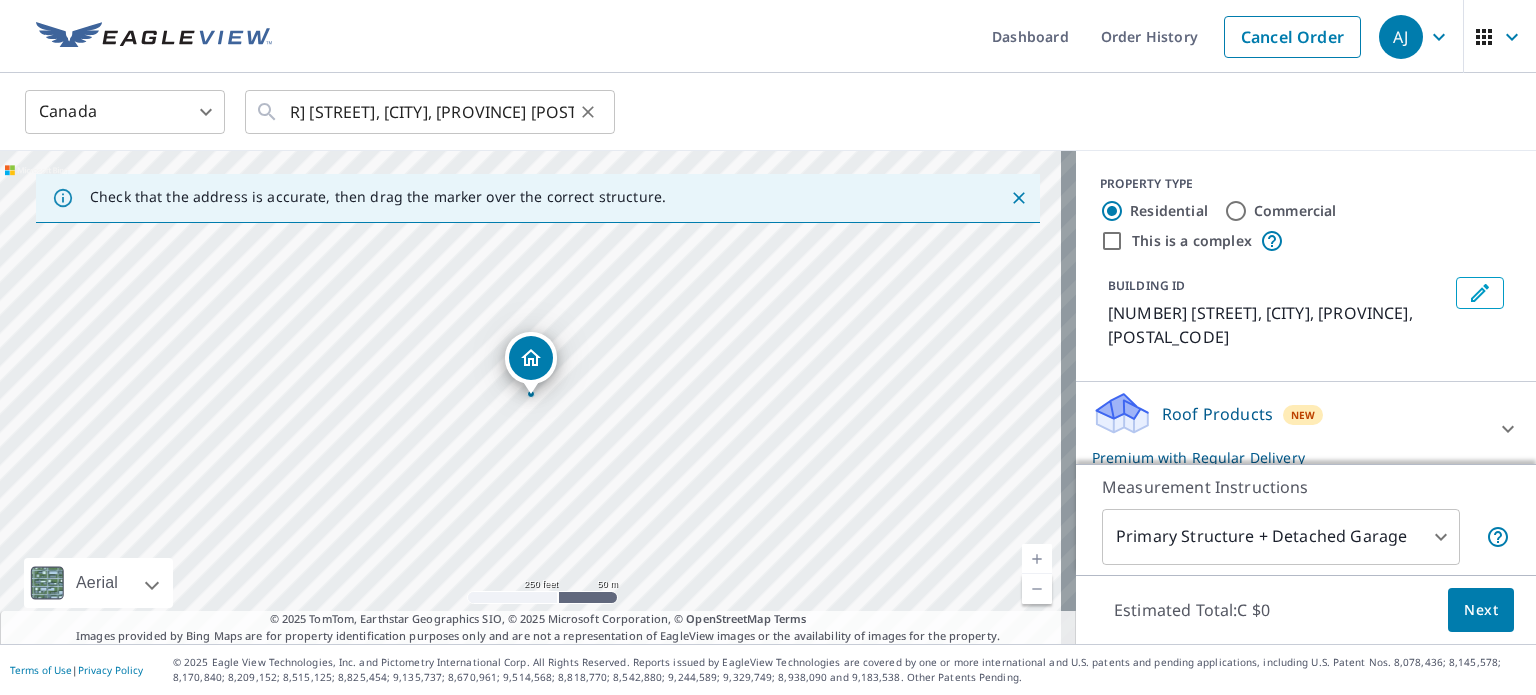 scroll, scrollTop: 0, scrollLeft: 0, axis: both 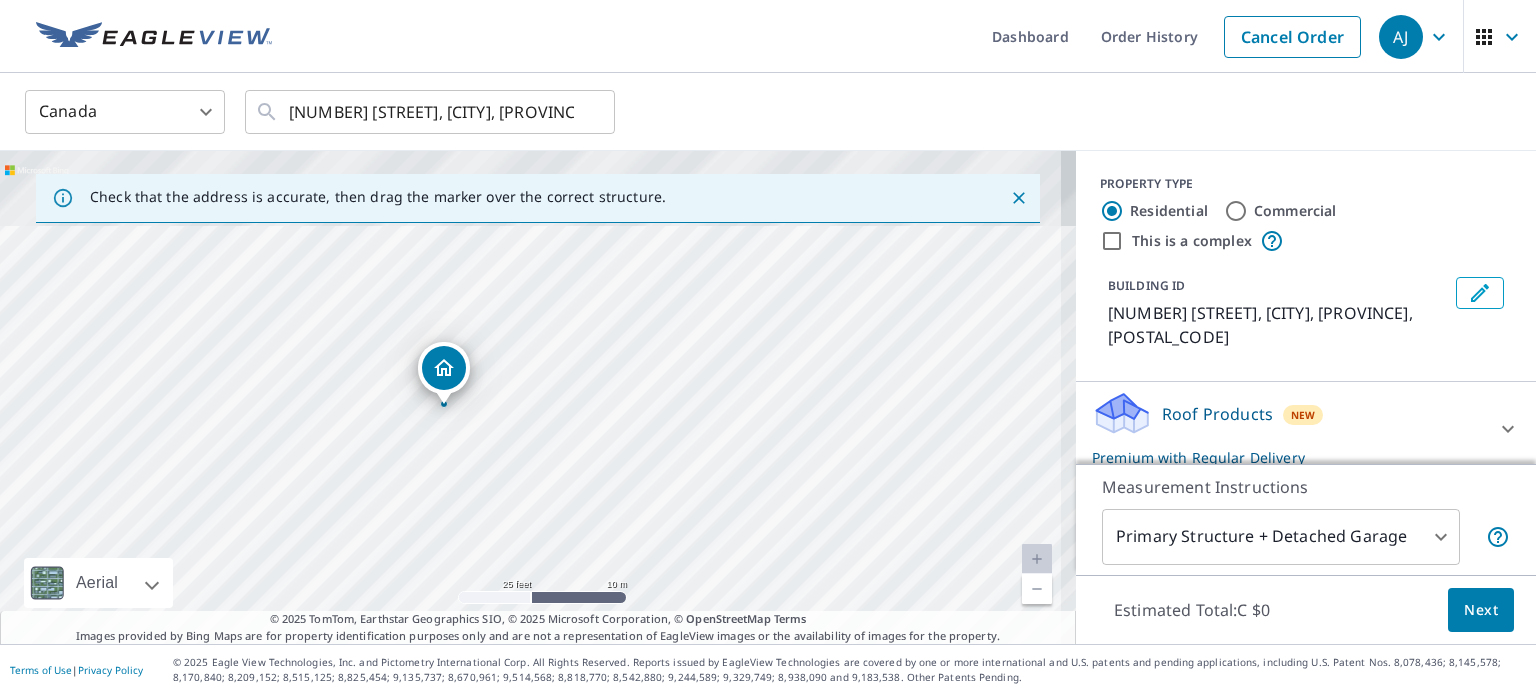 drag, startPoint x: 558, startPoint y: 382, endPoint x: 613, endPoint y: 569, distance: 194.9205 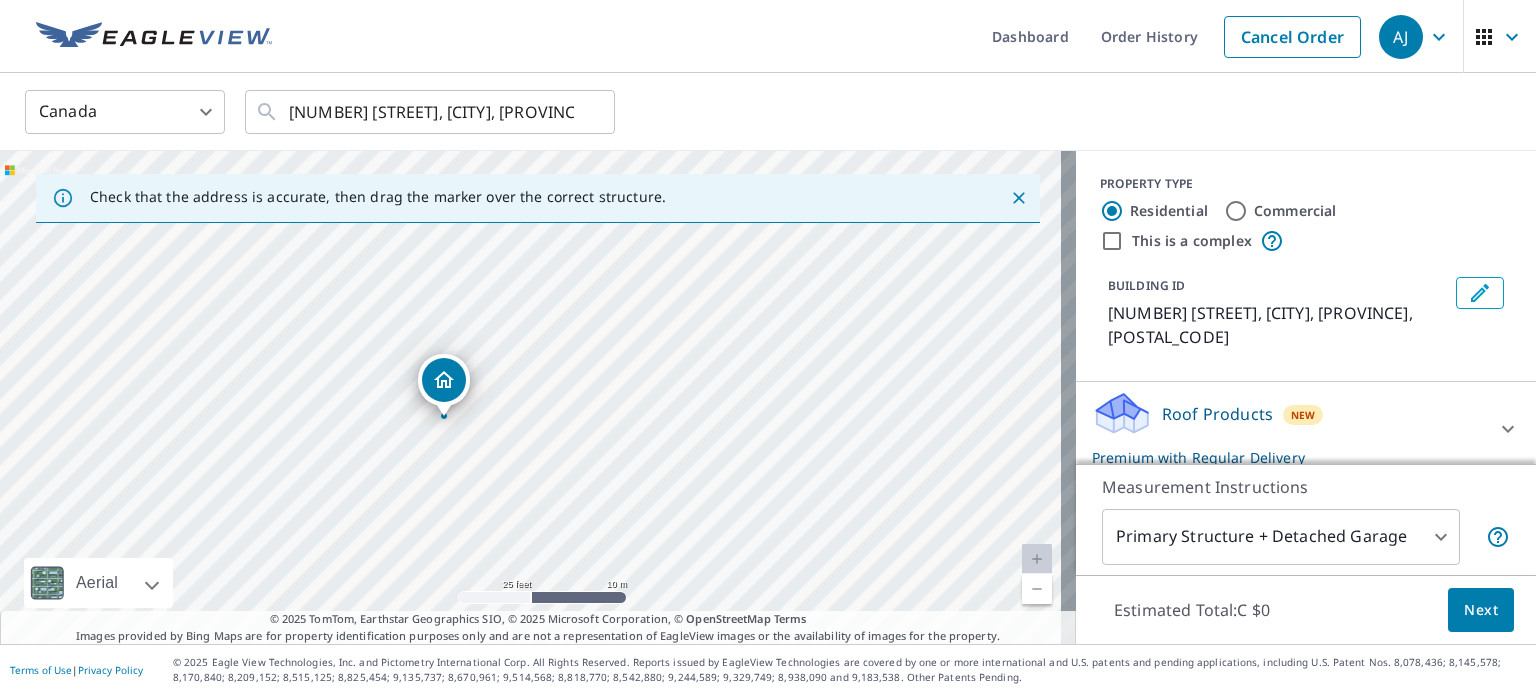 click on "Next" at bounding box center (1481, 610) 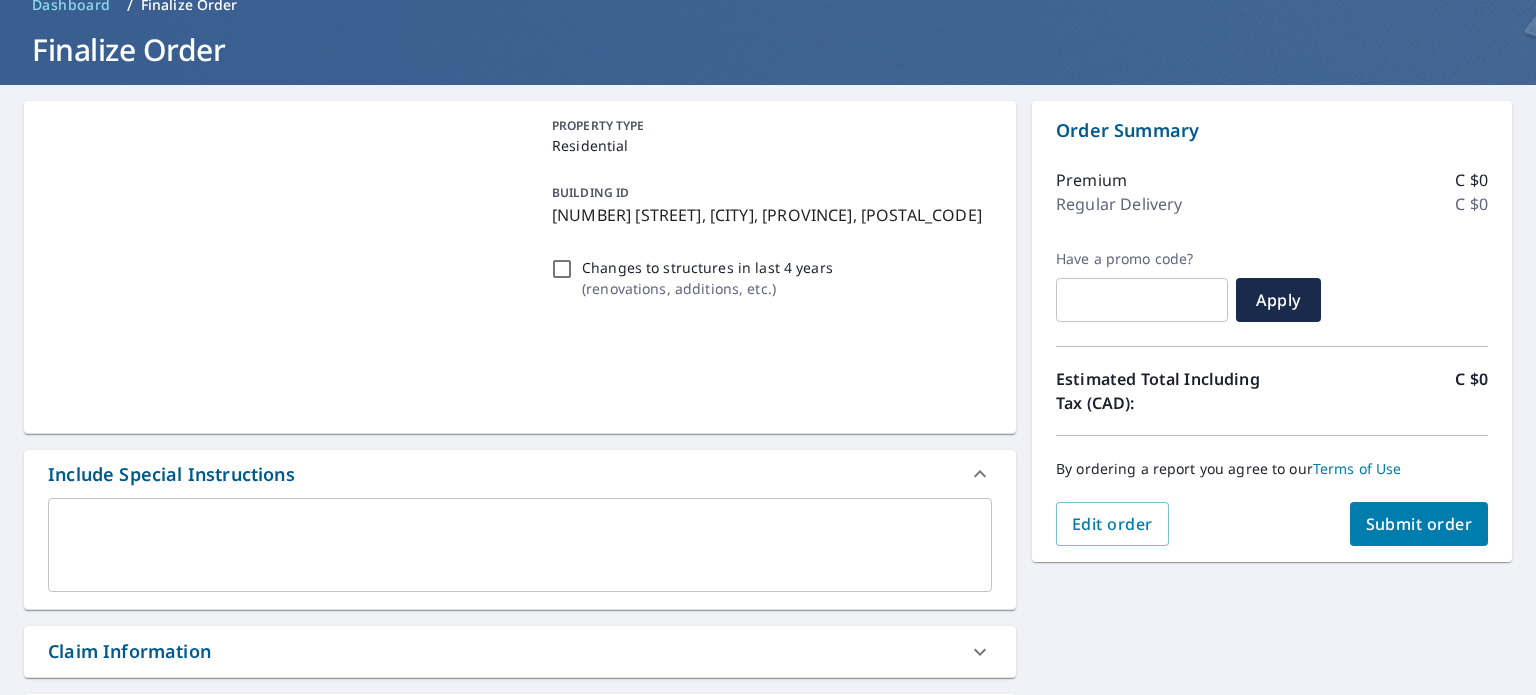 scroll, scrollTop: 224, scrollLeft: 0, axis: vertical 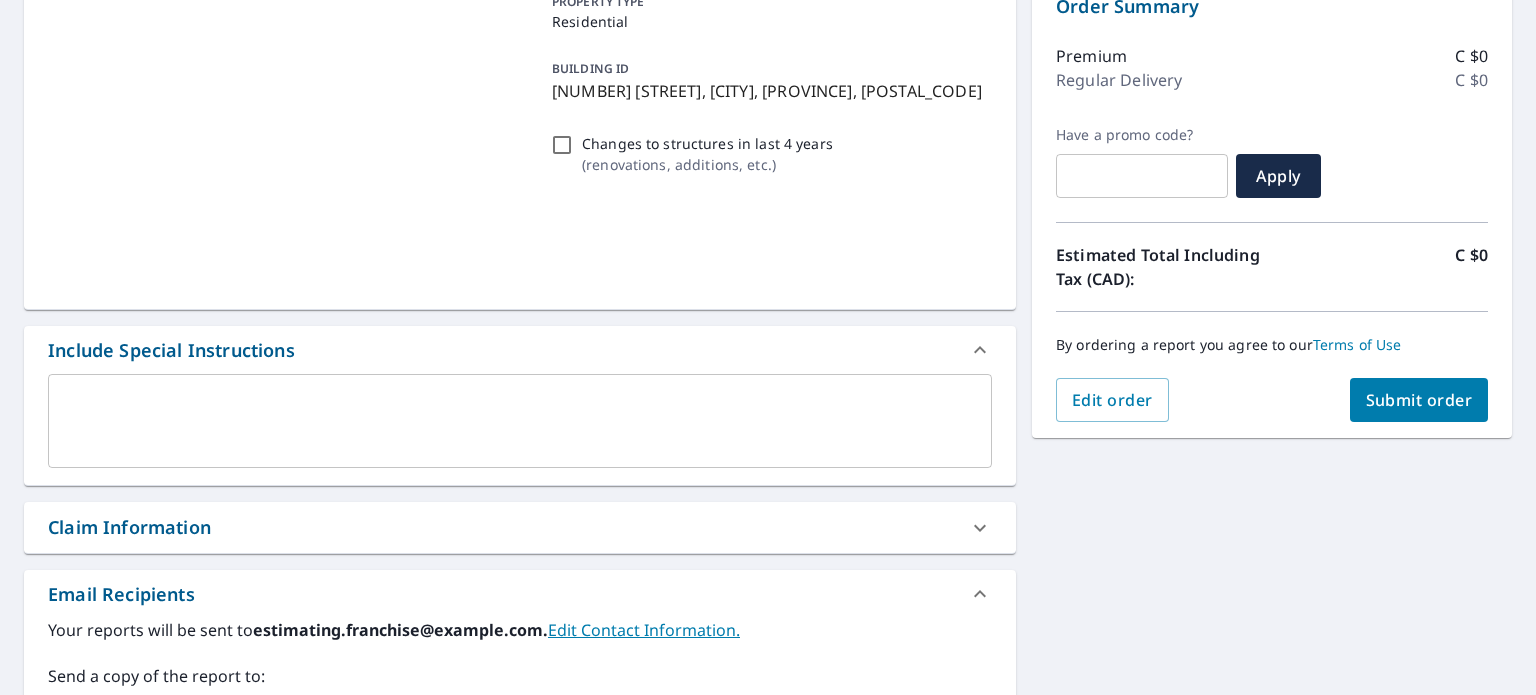 click on "Submit order" at bounding box center (1419, 400) 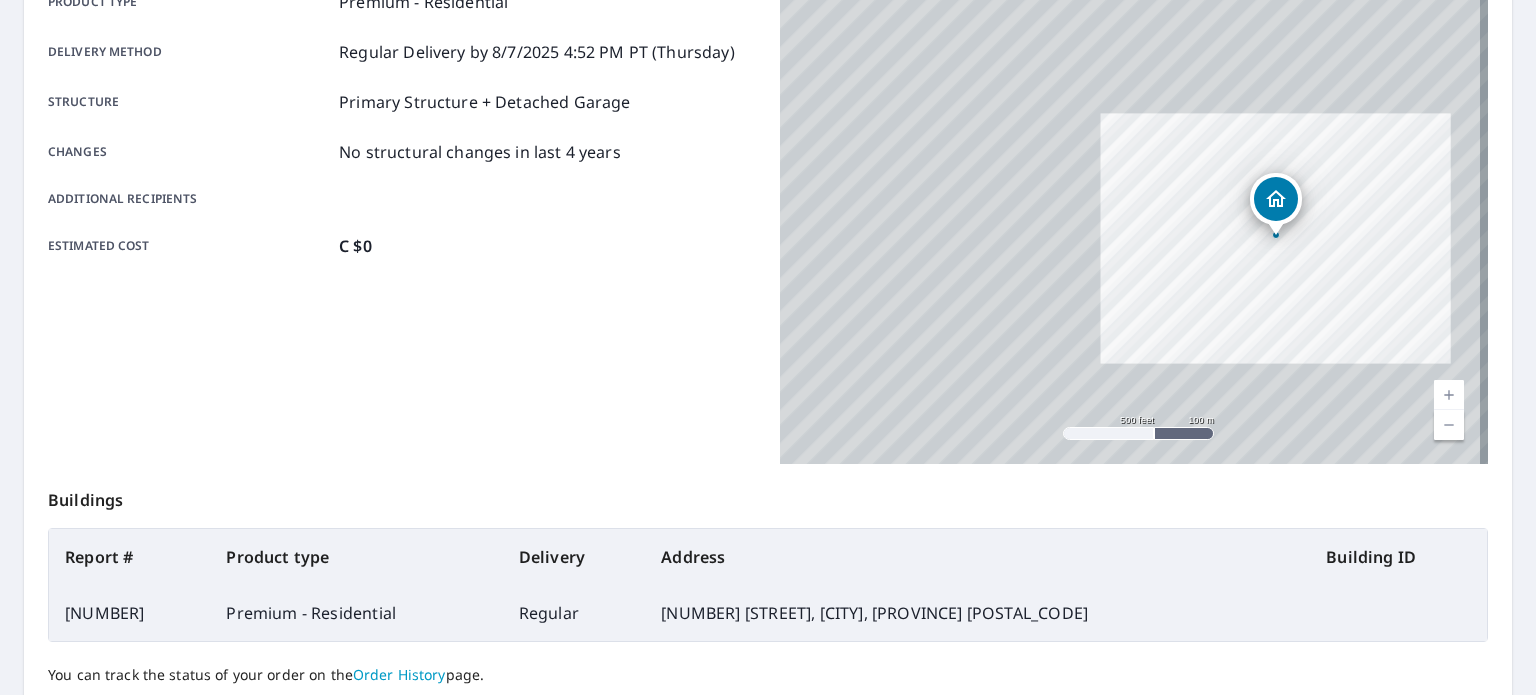 scroll, scrollTop: 424, scrollLeft: 0, axis: vertical 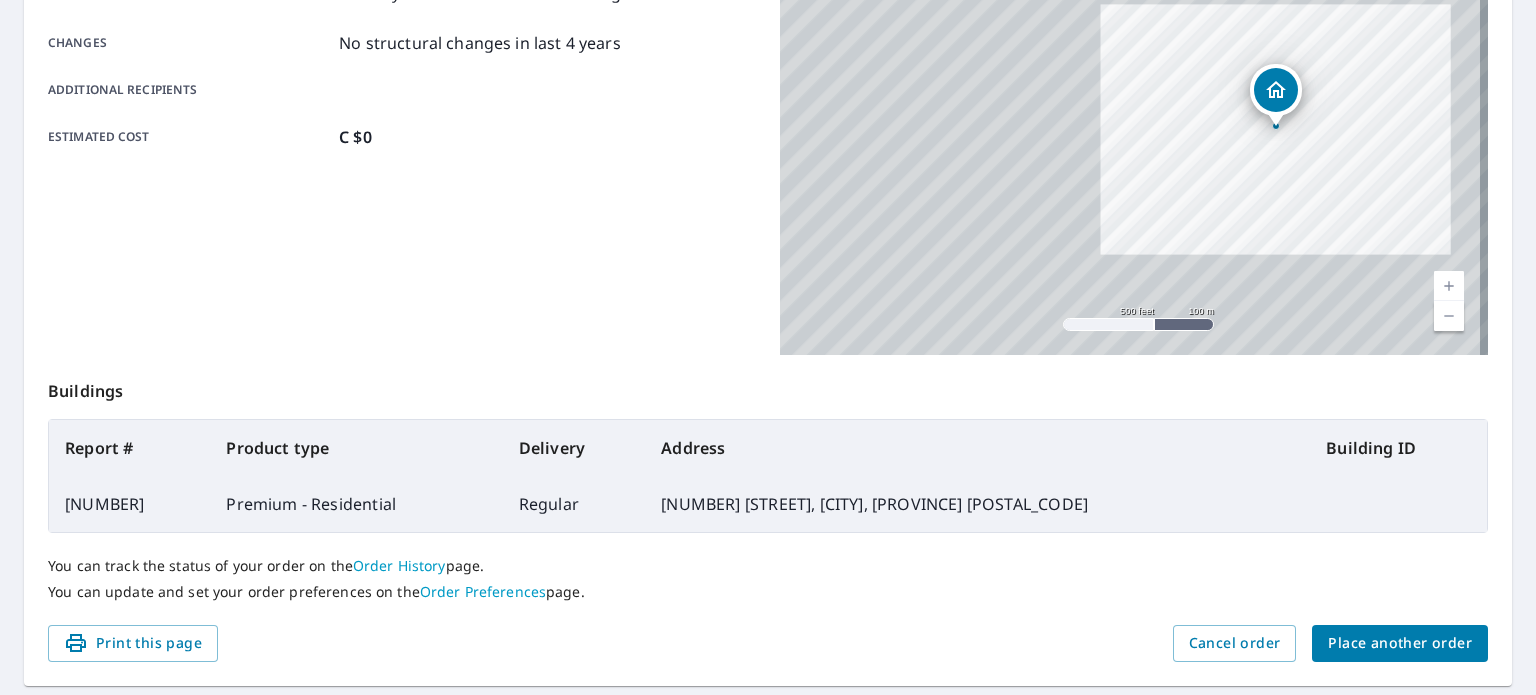 click on "Place another order" at bounding box center (1400, 643) 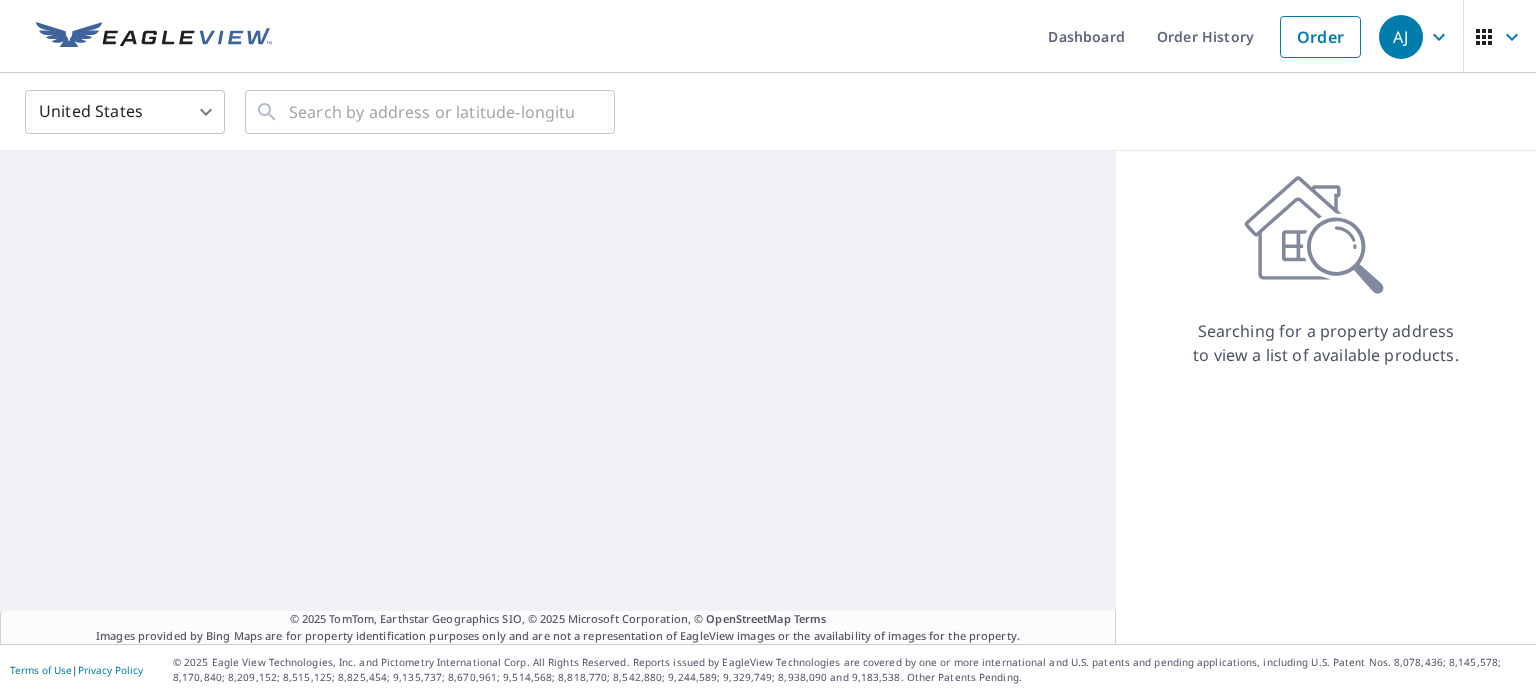 scroll, scrollTop: 0, scrollLeft: 0, axis: both 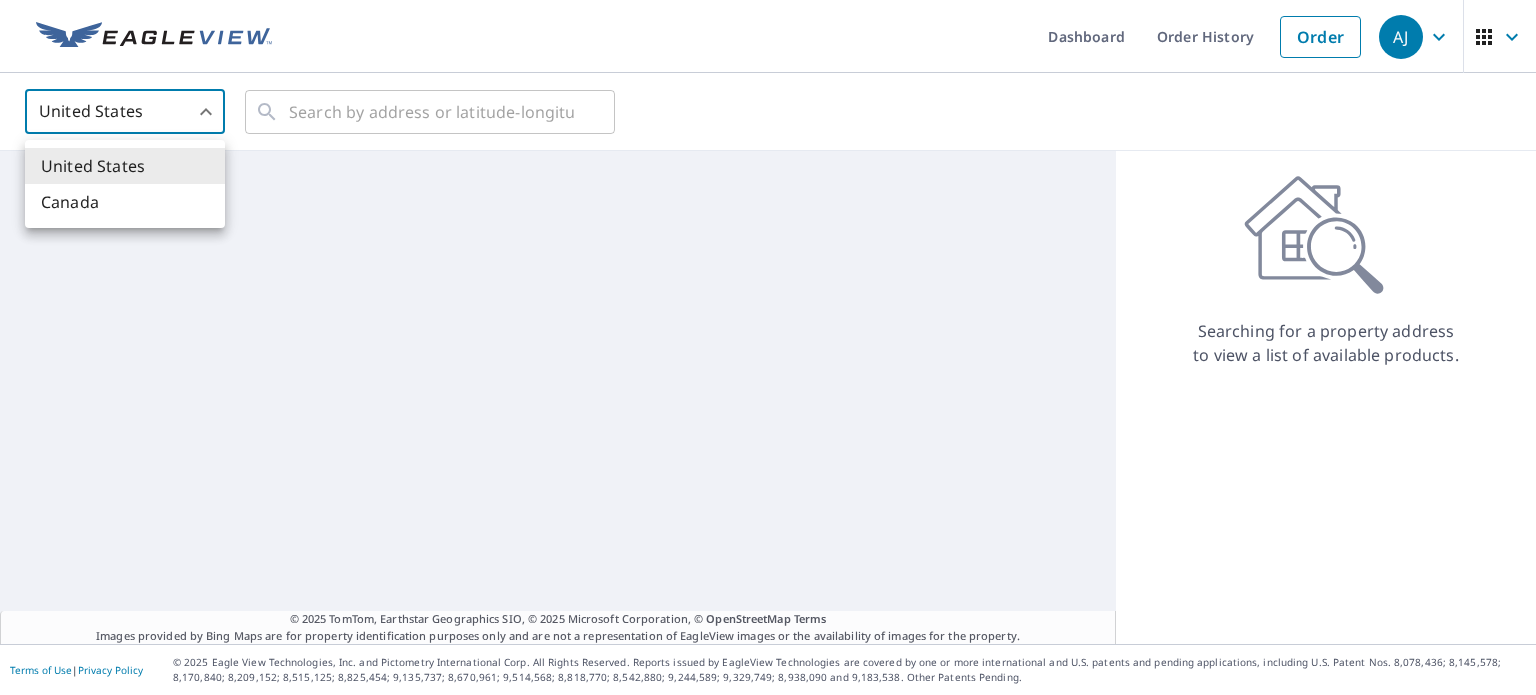 click on "Canada" at bounding box center (125, 202) 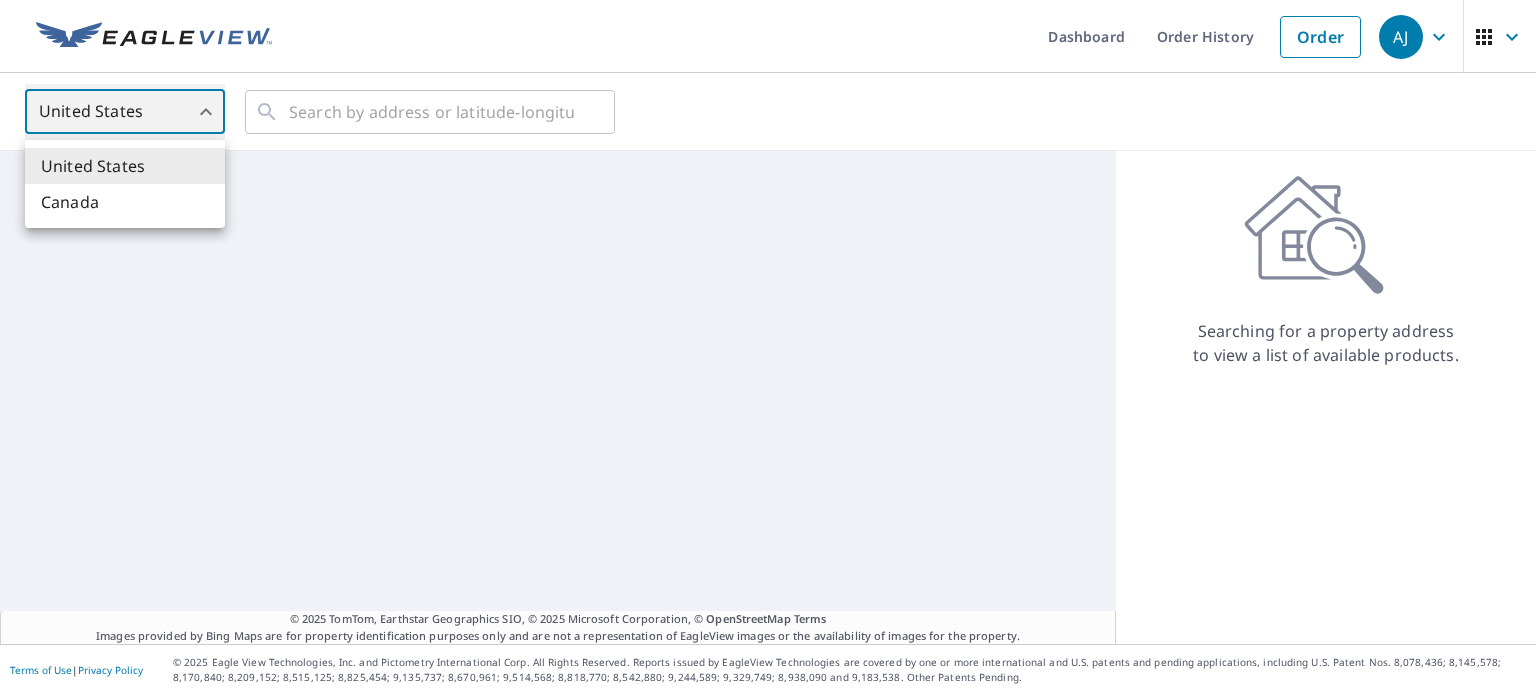 type on "CA" 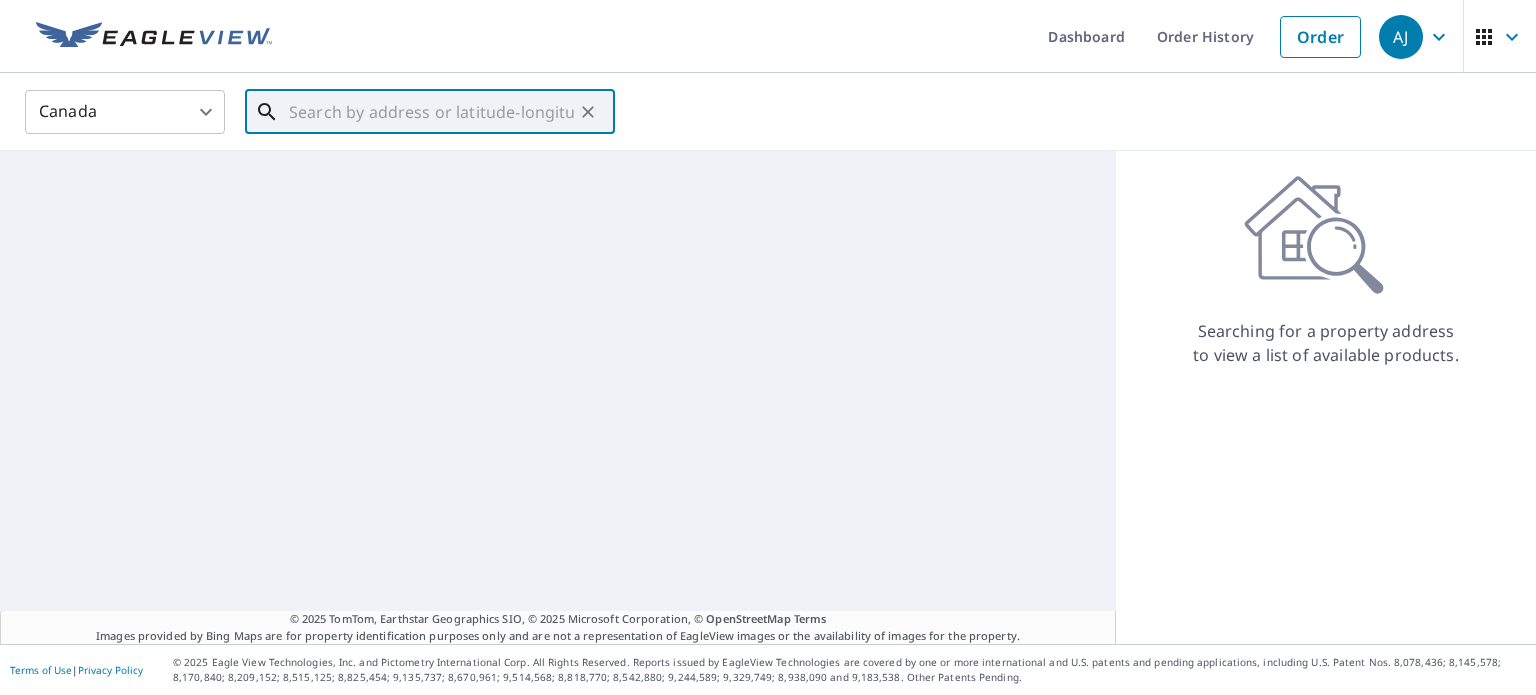 click at bounding box center [431, 112] 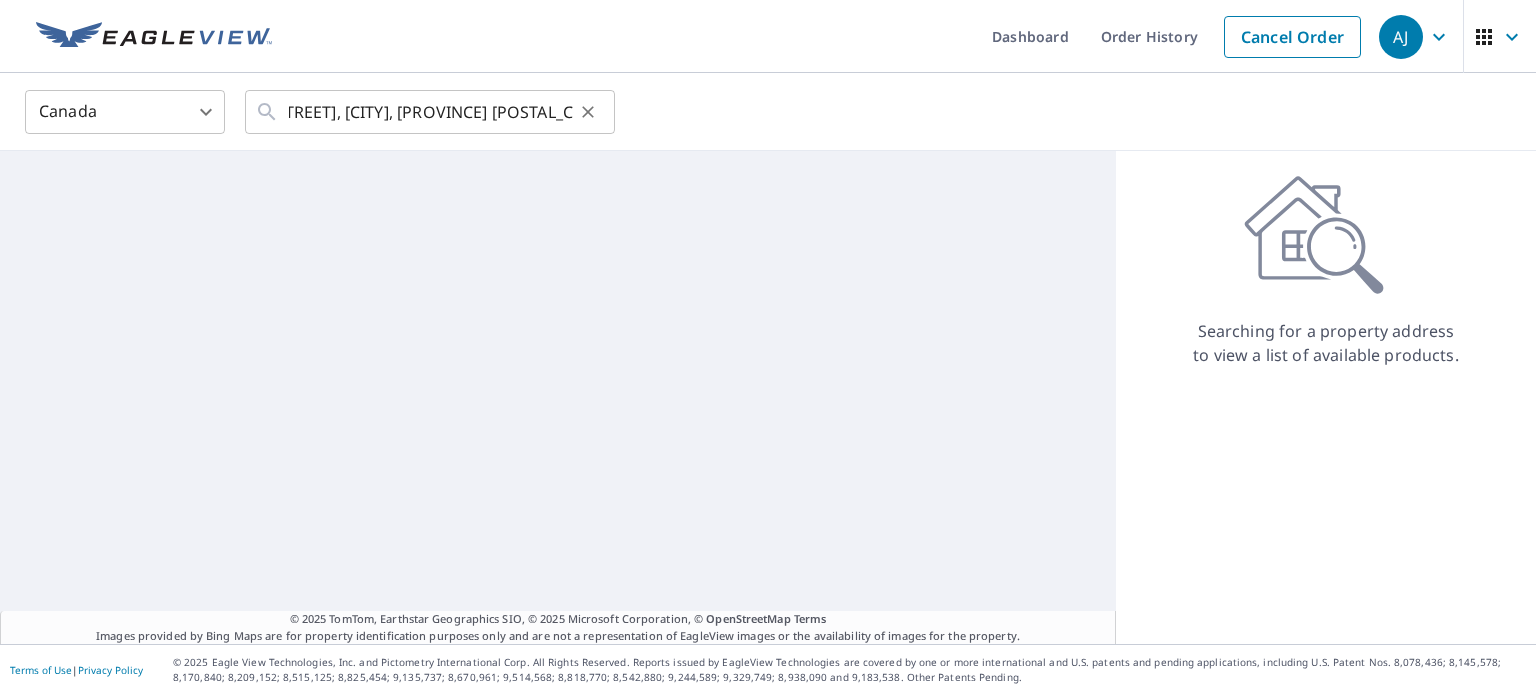 scroll, scrollTop: 0, scrollLeft: 0, axis: both 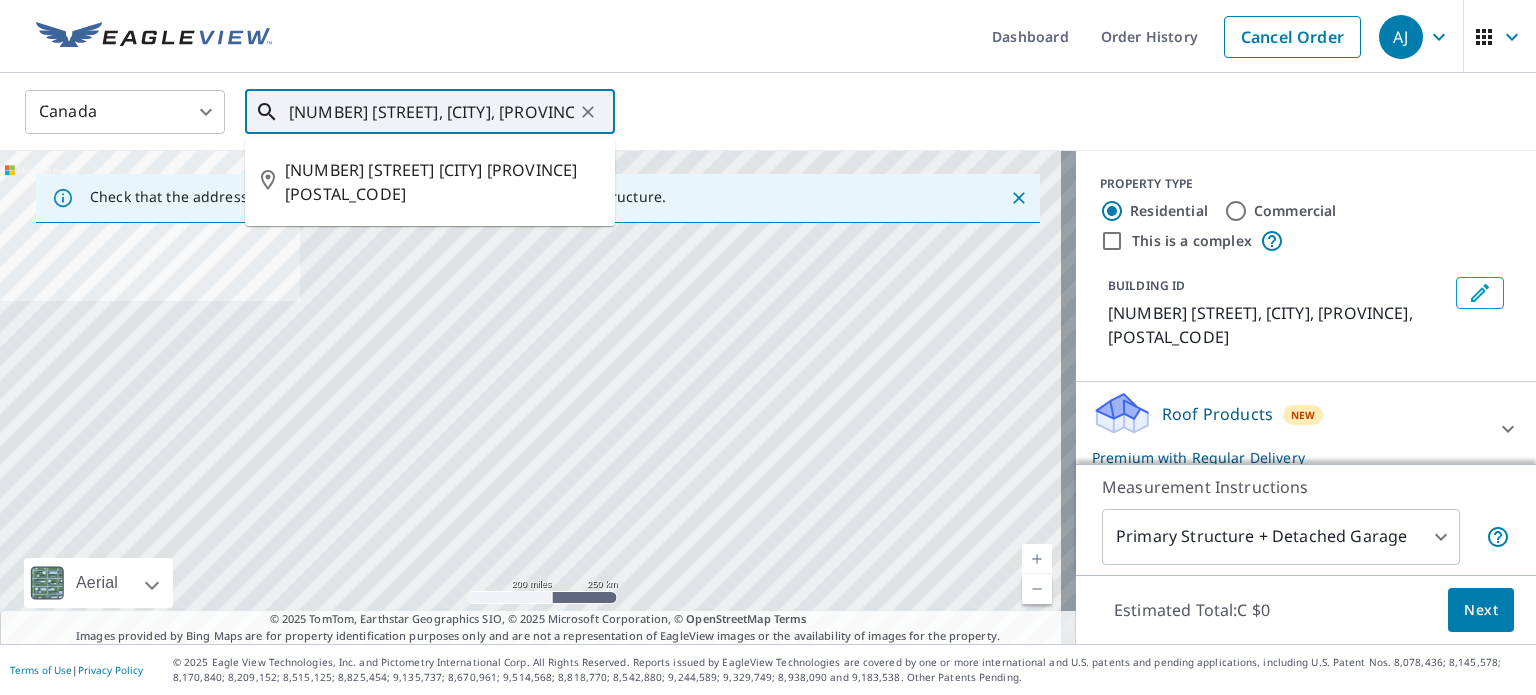 click on "[NUMBER] [STREET], [CITY], [PROVINCE] [POSTAL_CODE], [COUNTRY]" at bounding box center (431, 112) 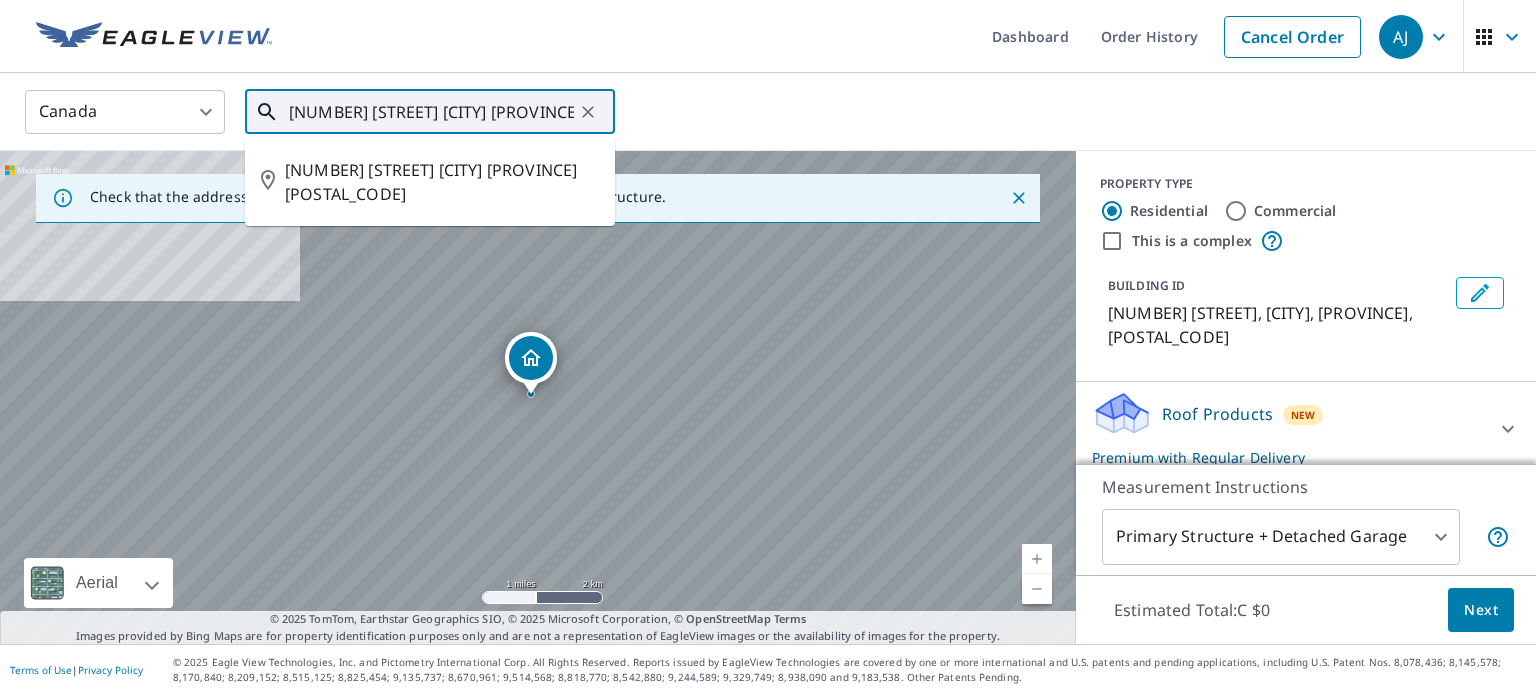 scroll, scrollTop: 0, scrollLeft: 101, axis: horizontal 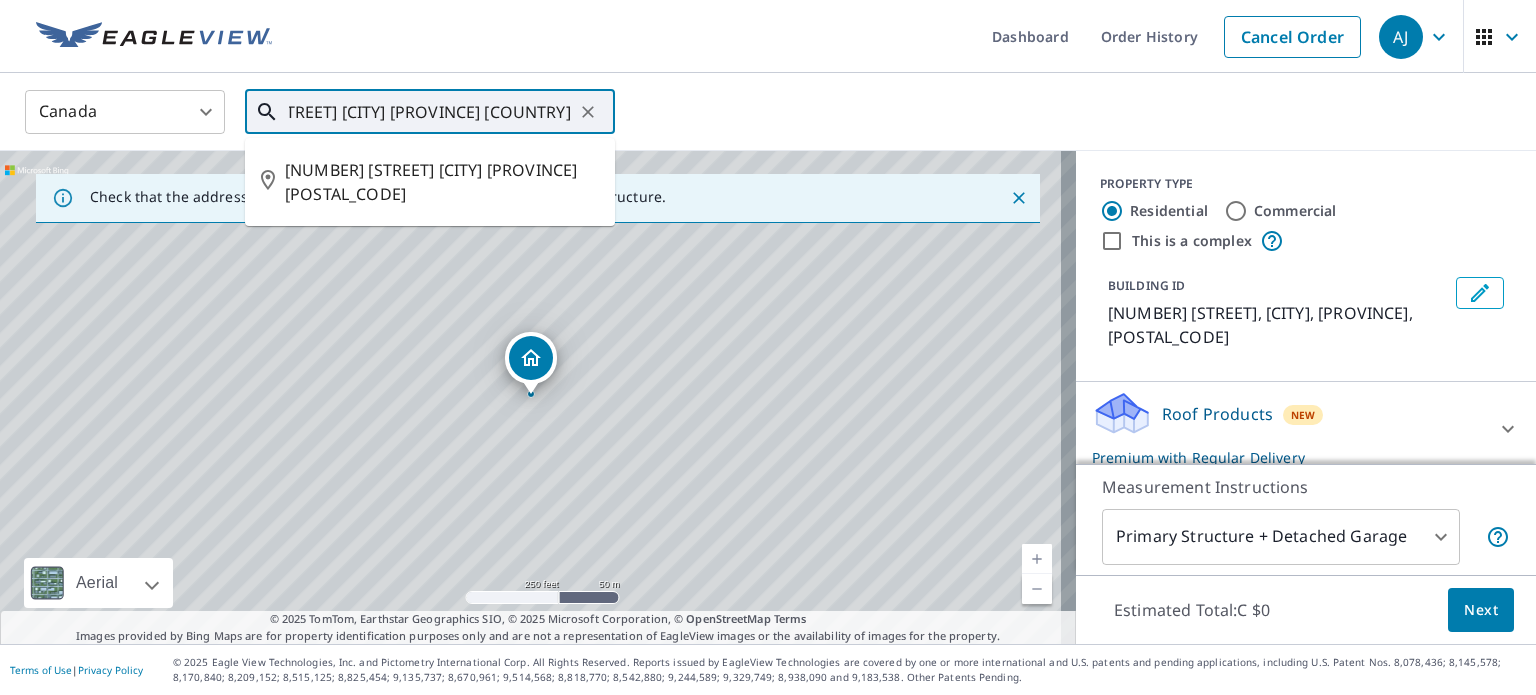 type on "[NUMBER] [STREET] [CITY] [PROVINCE] [COUNTRY] [POSTAL_CODE]." 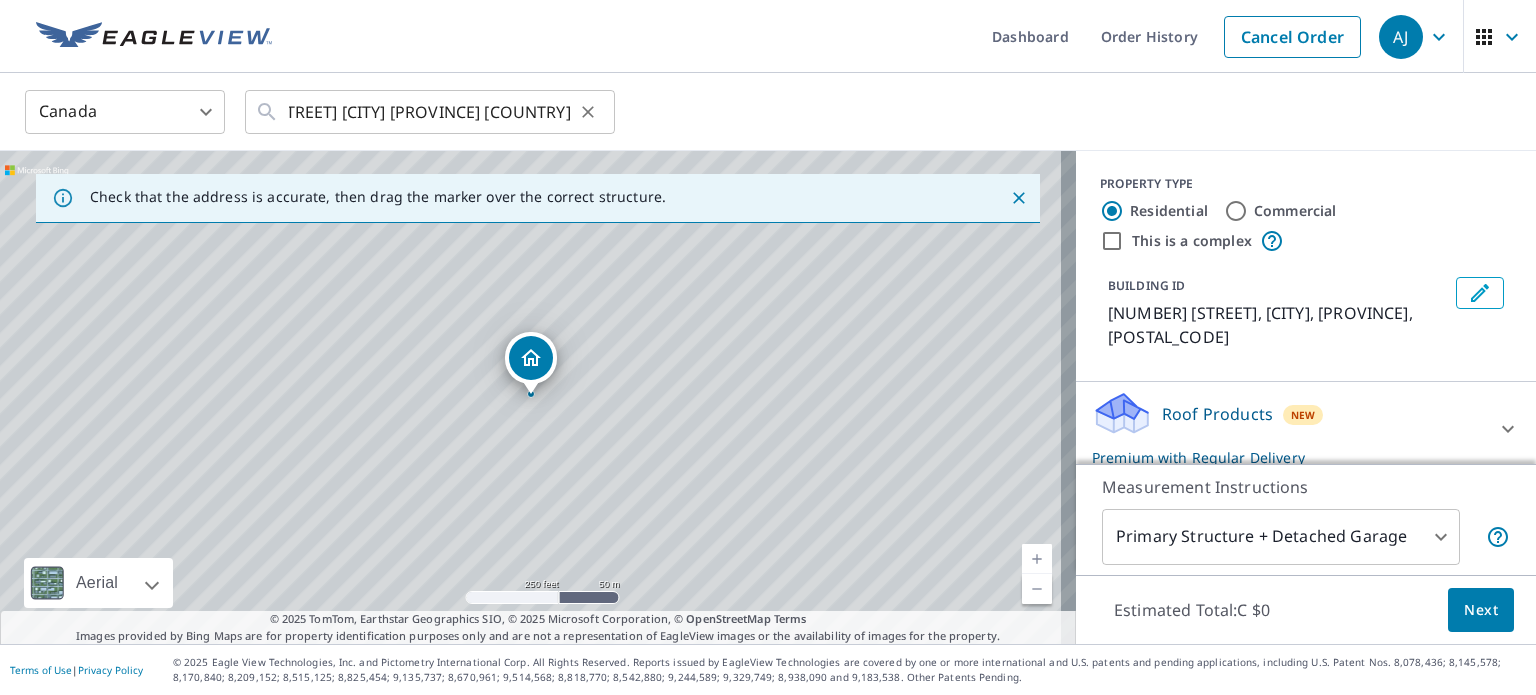 scroll, scrollTop: 0, scrollLeft: 0, axis: both 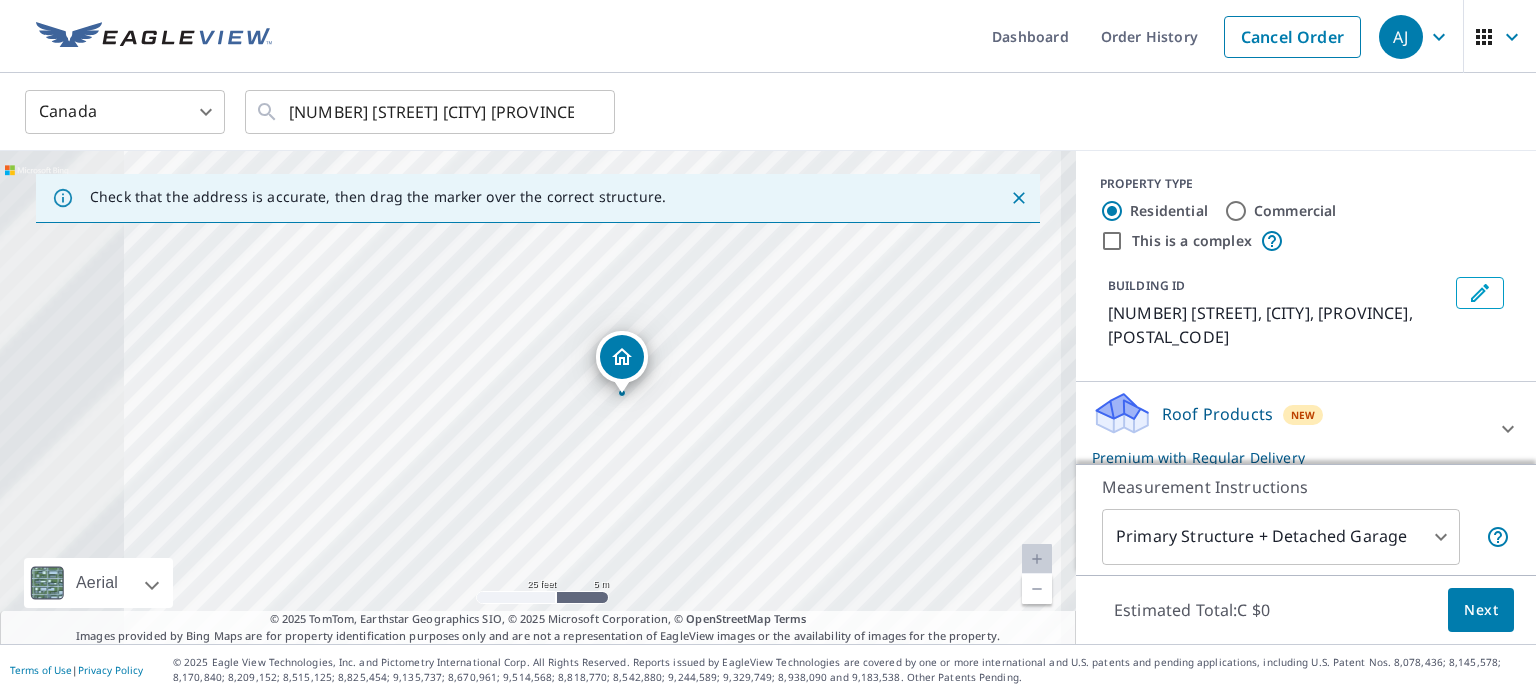 drag, startPoint x: 532, startPoint y: 412, endPoint x: 756, endPoint y: 417, distance: 224.0558 